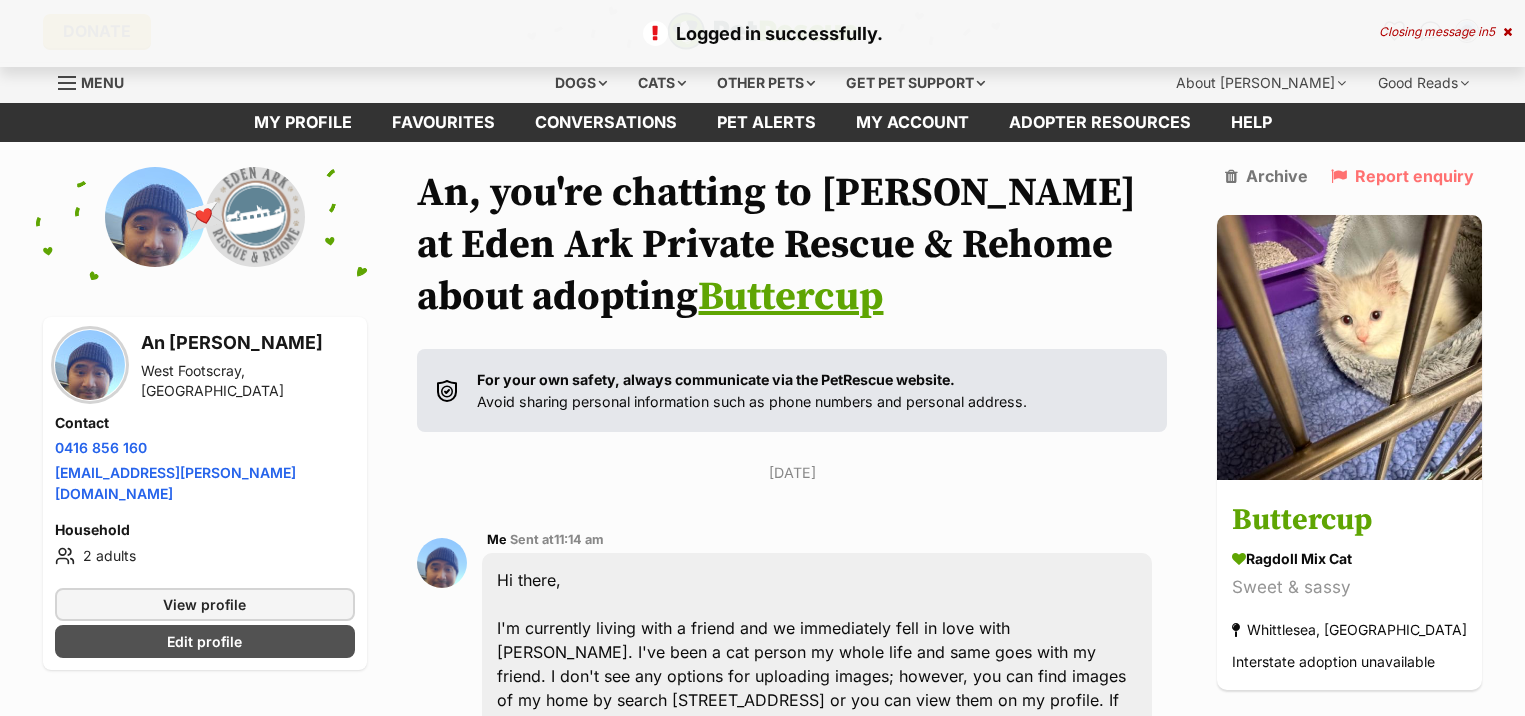 scroll, scrollTop: 0, scrollLeft: 0, axis: both 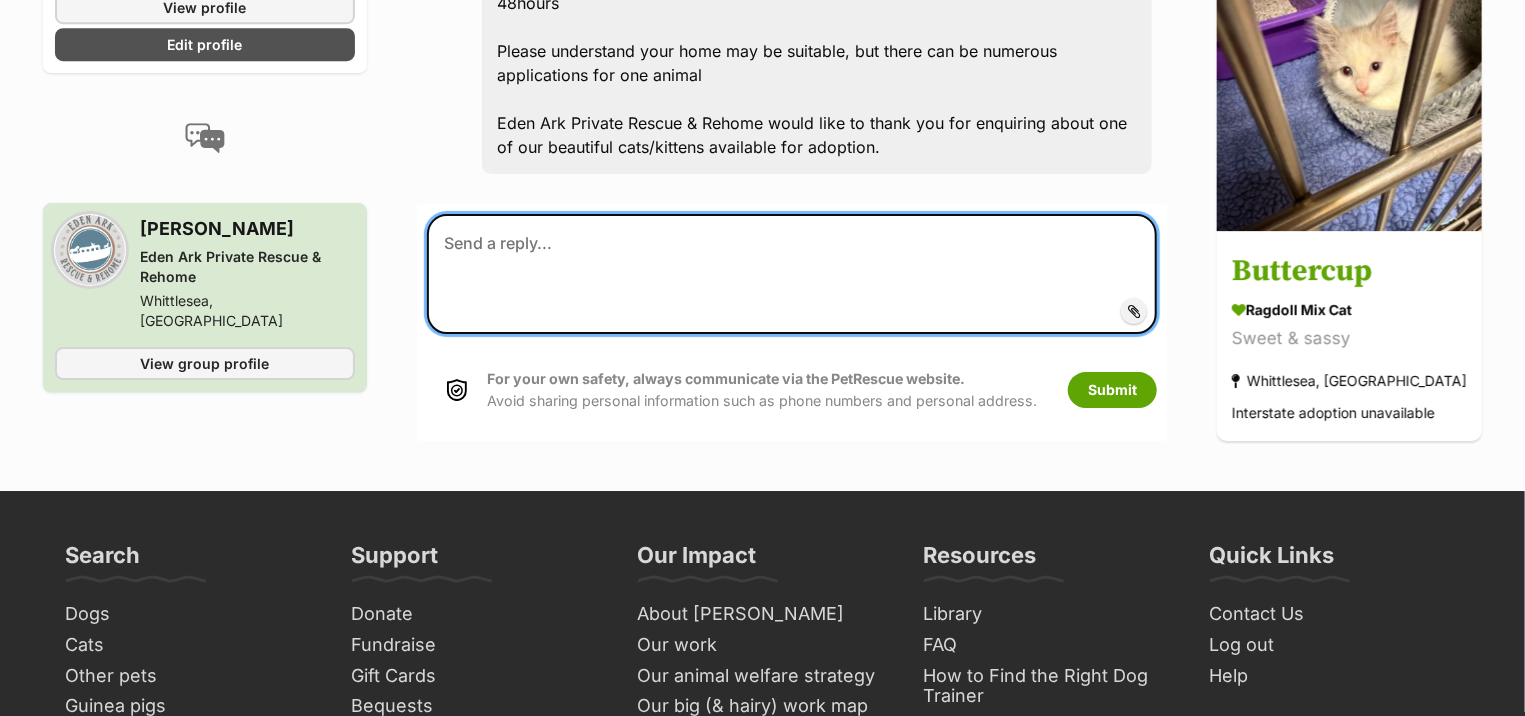 click at bounding box center [792, 274] 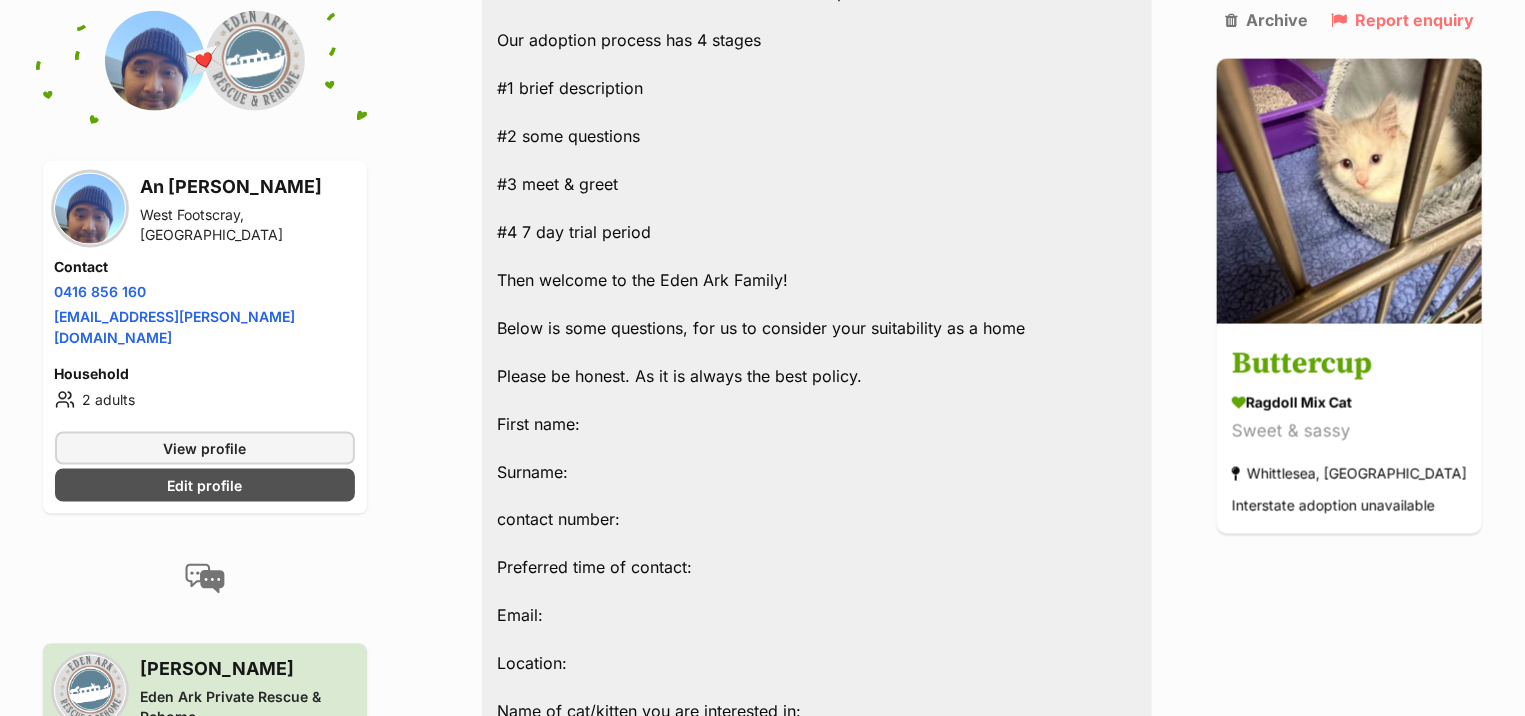 scroll, scrollTop: 1400, scrollLeft: 0, axis: vertical 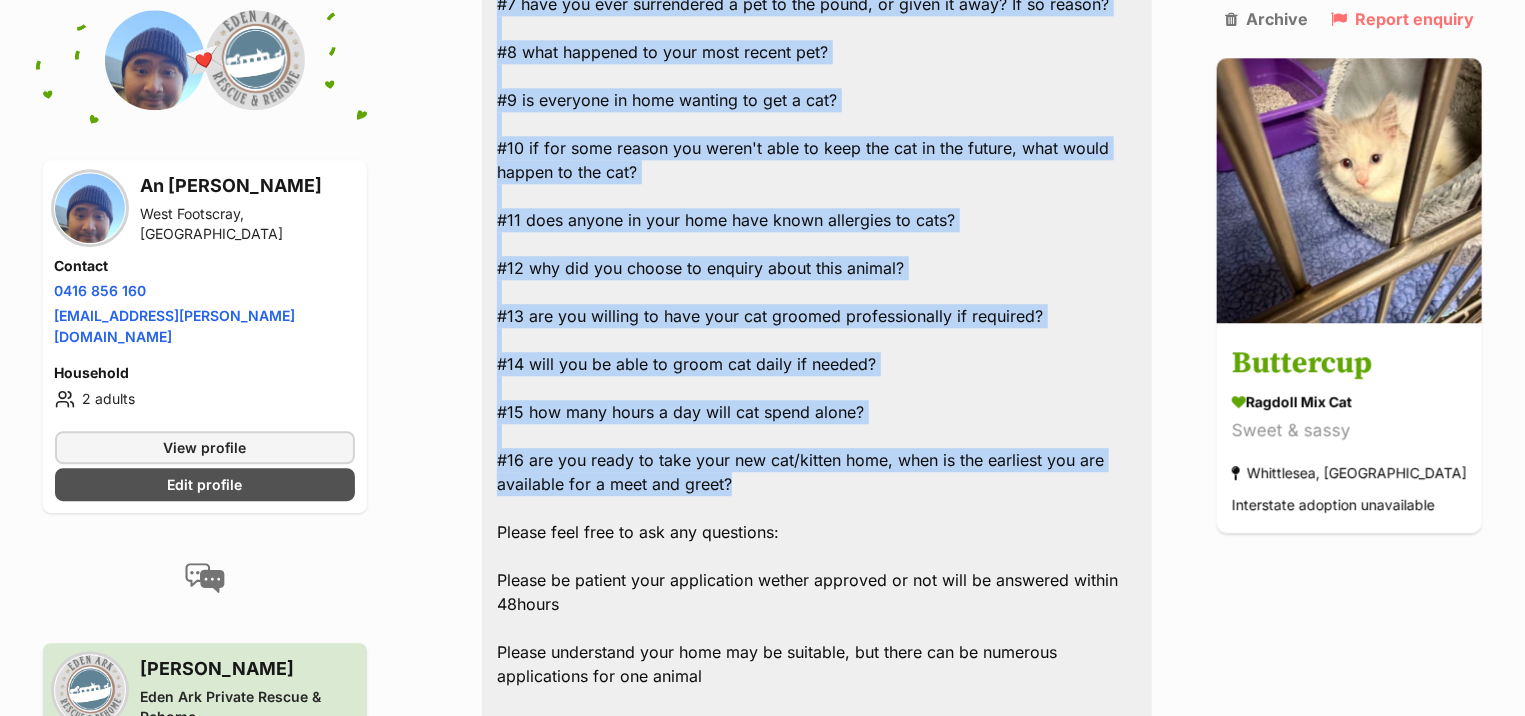 drag, startPoint x: 503, startPoint y: 355, endPoint x: 765, endPoint y: 484, distance: 292.03595 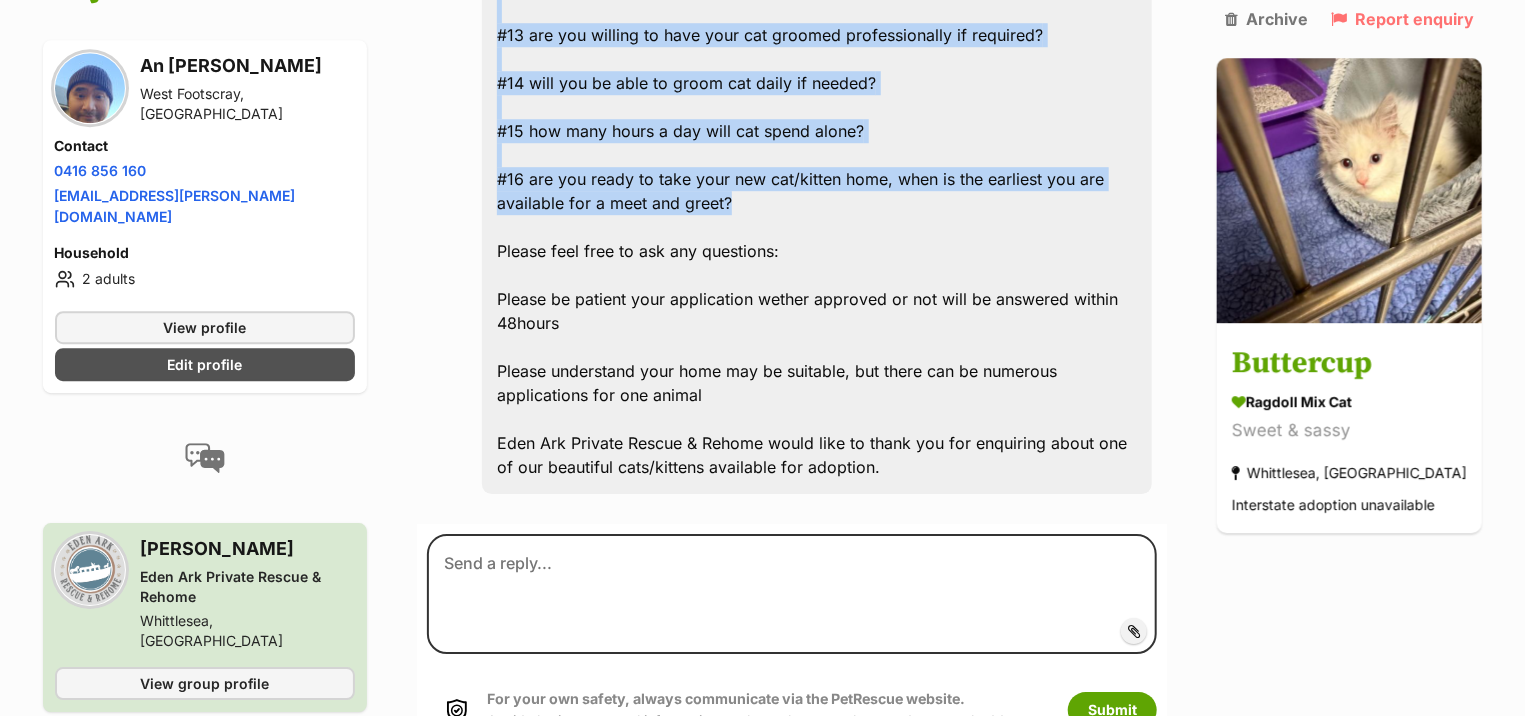 scroll, scrollTop: 2800, scrollLeft: 0, axis: vertical 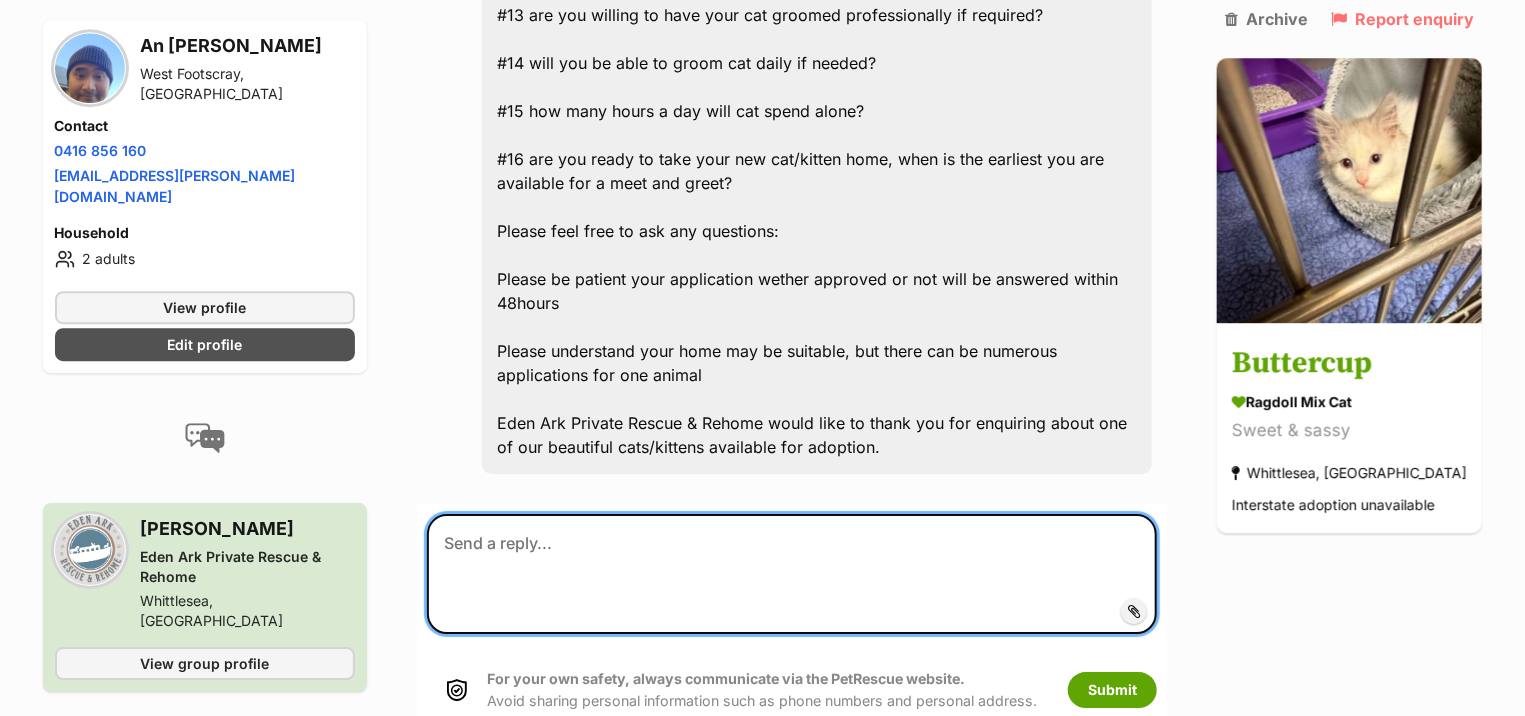 click at bounding box center [792, 574] 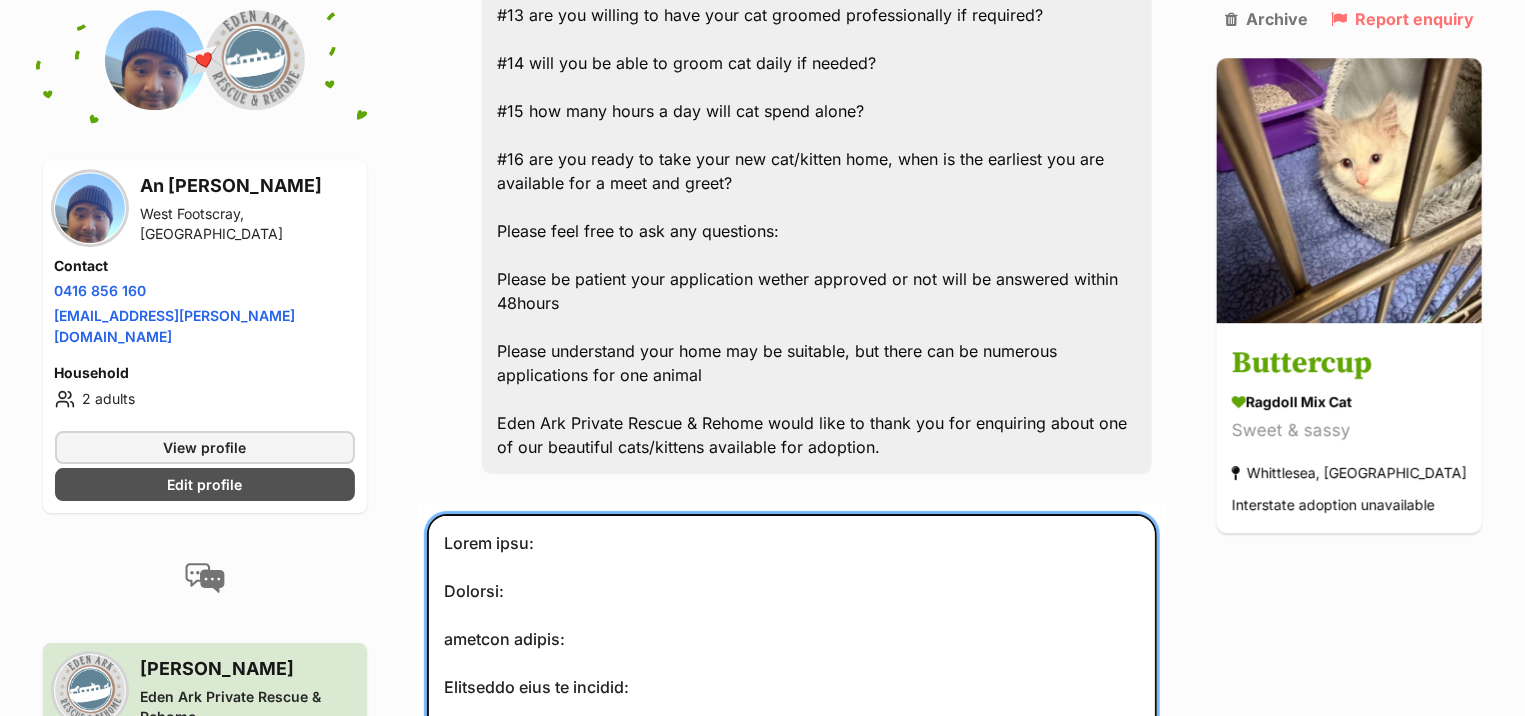 scroll, scrollTop: 2878, scrollLeft: 0, axis: vertical 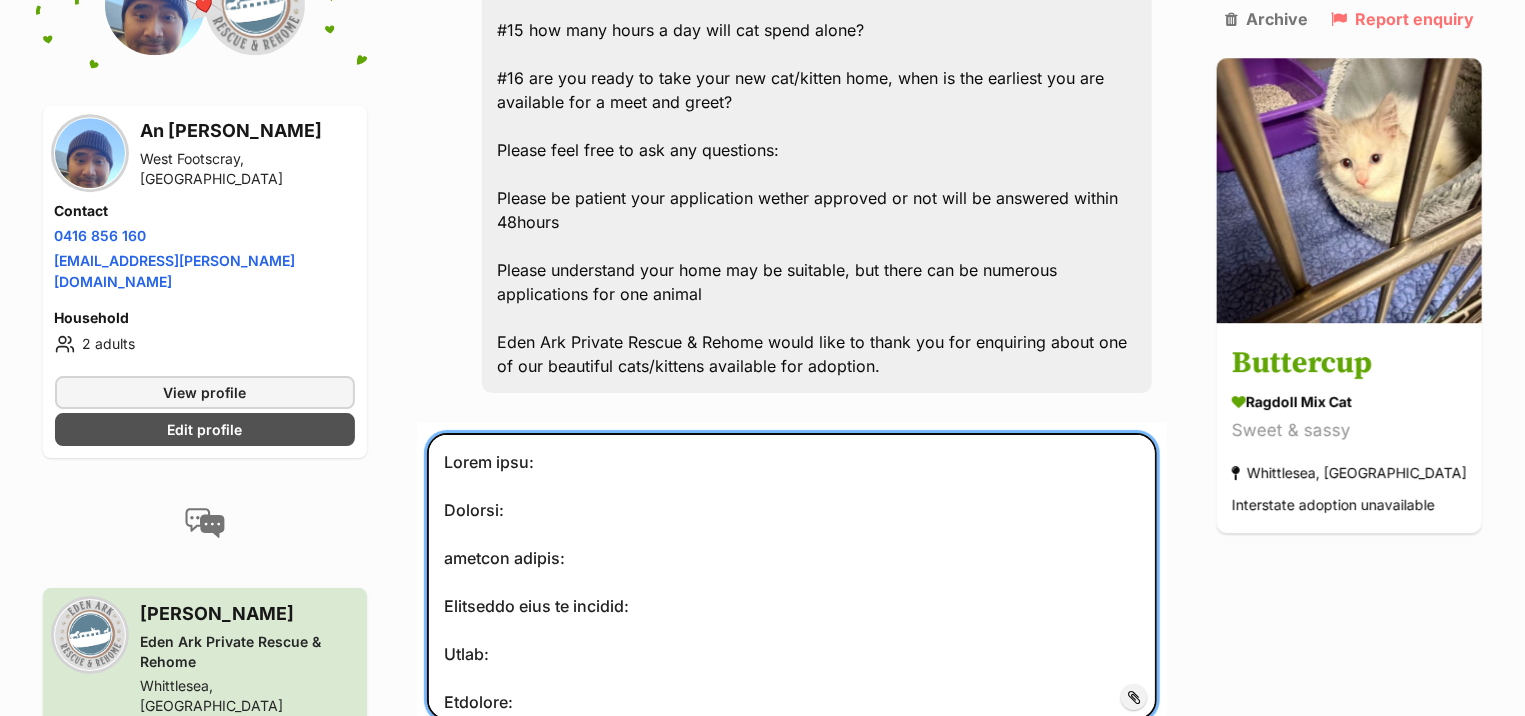 click at bounding box center [792, 576] 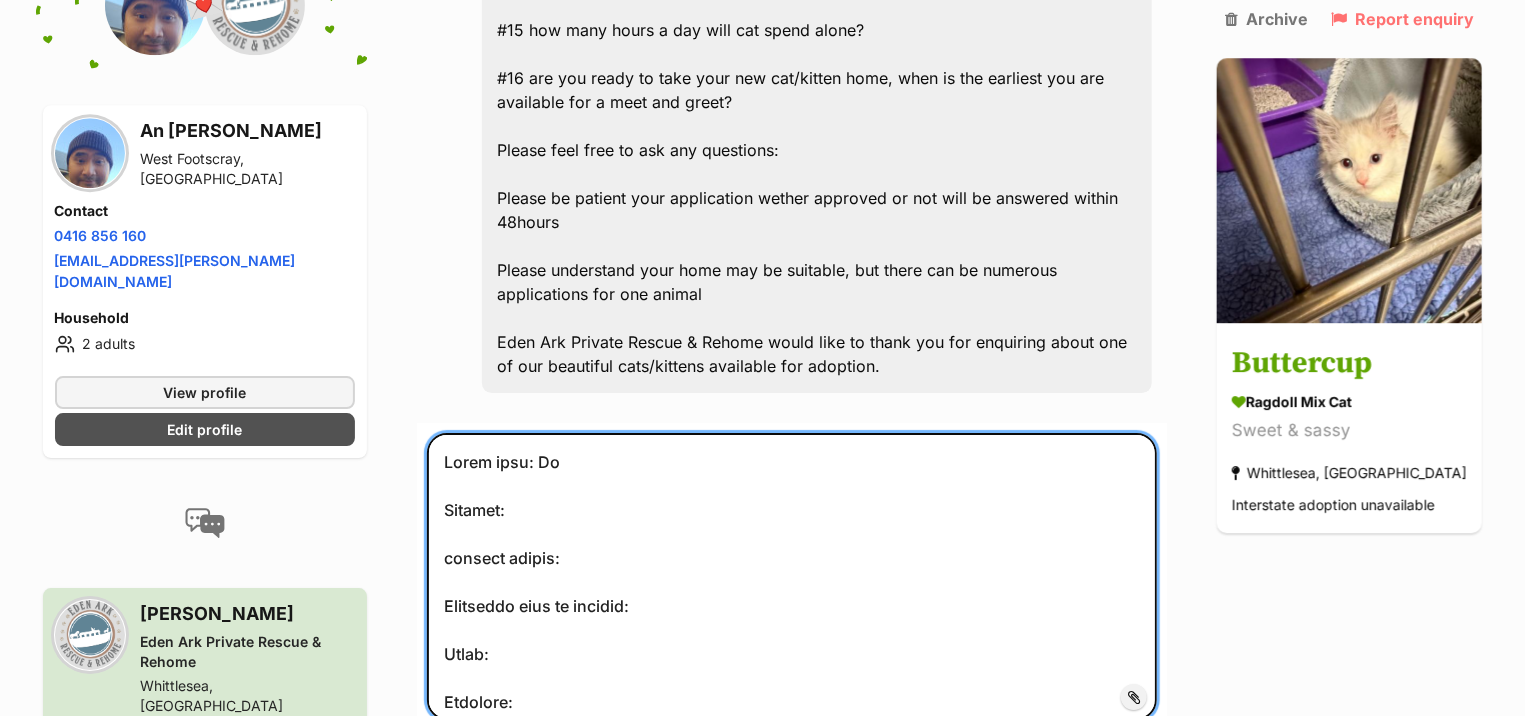 click at bounding box center [792, 576] 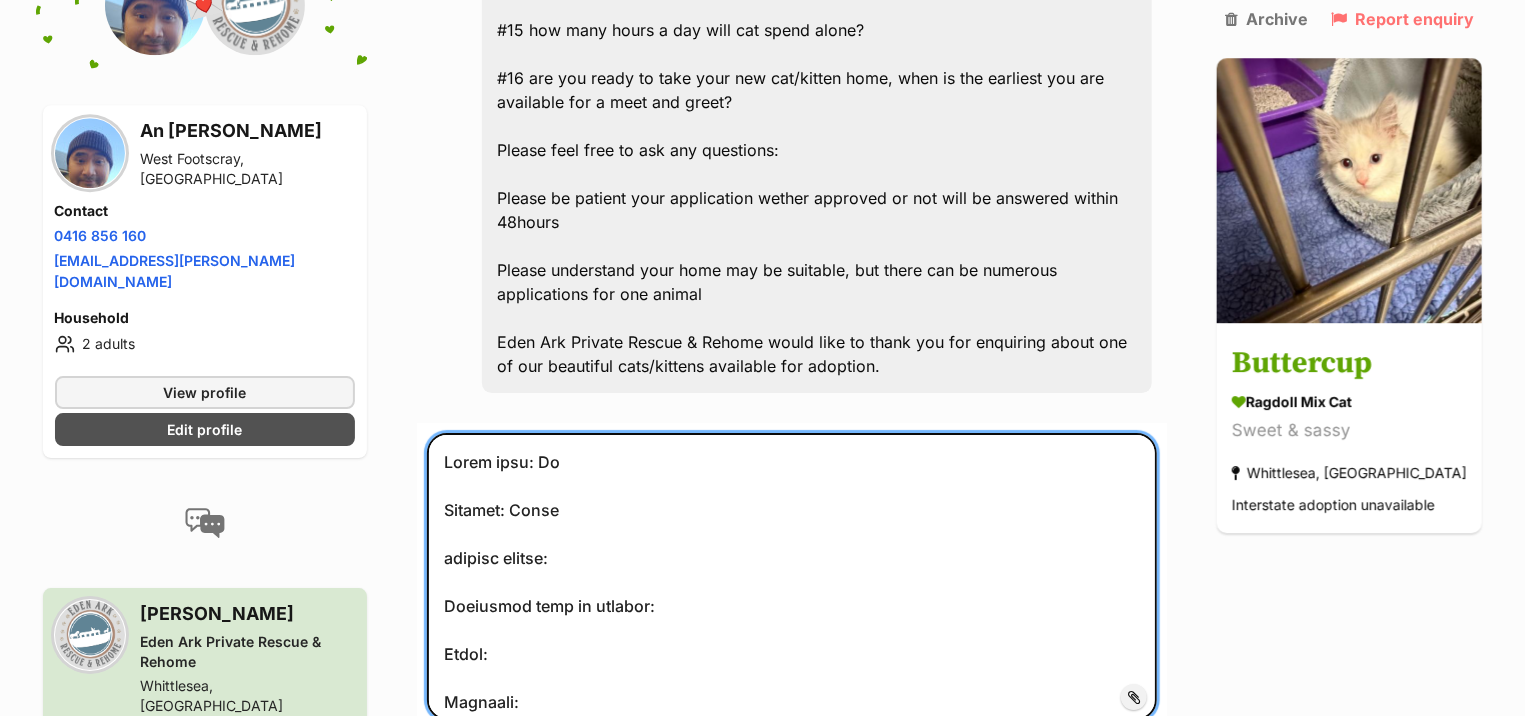 click at bounding box center [792, 576] 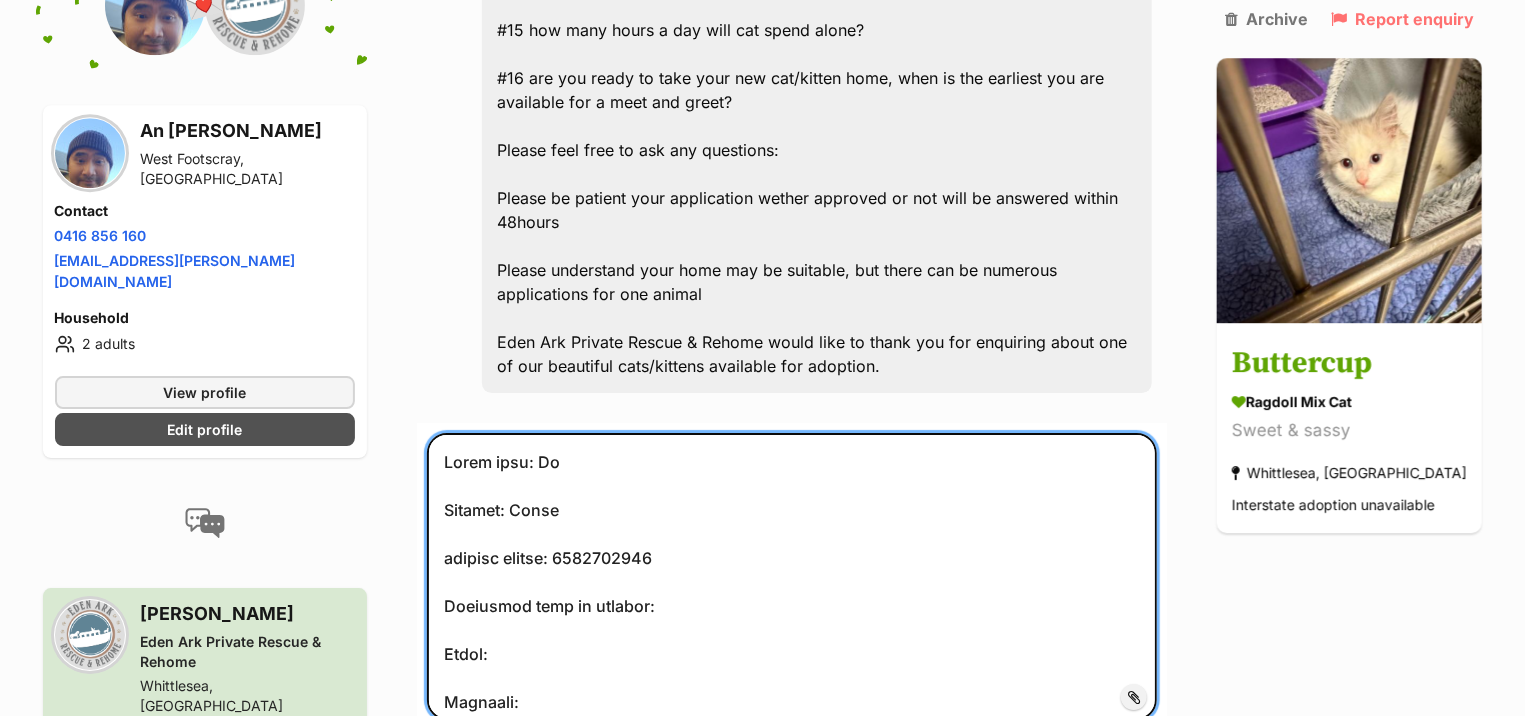 click at bounding box center [792, 576] 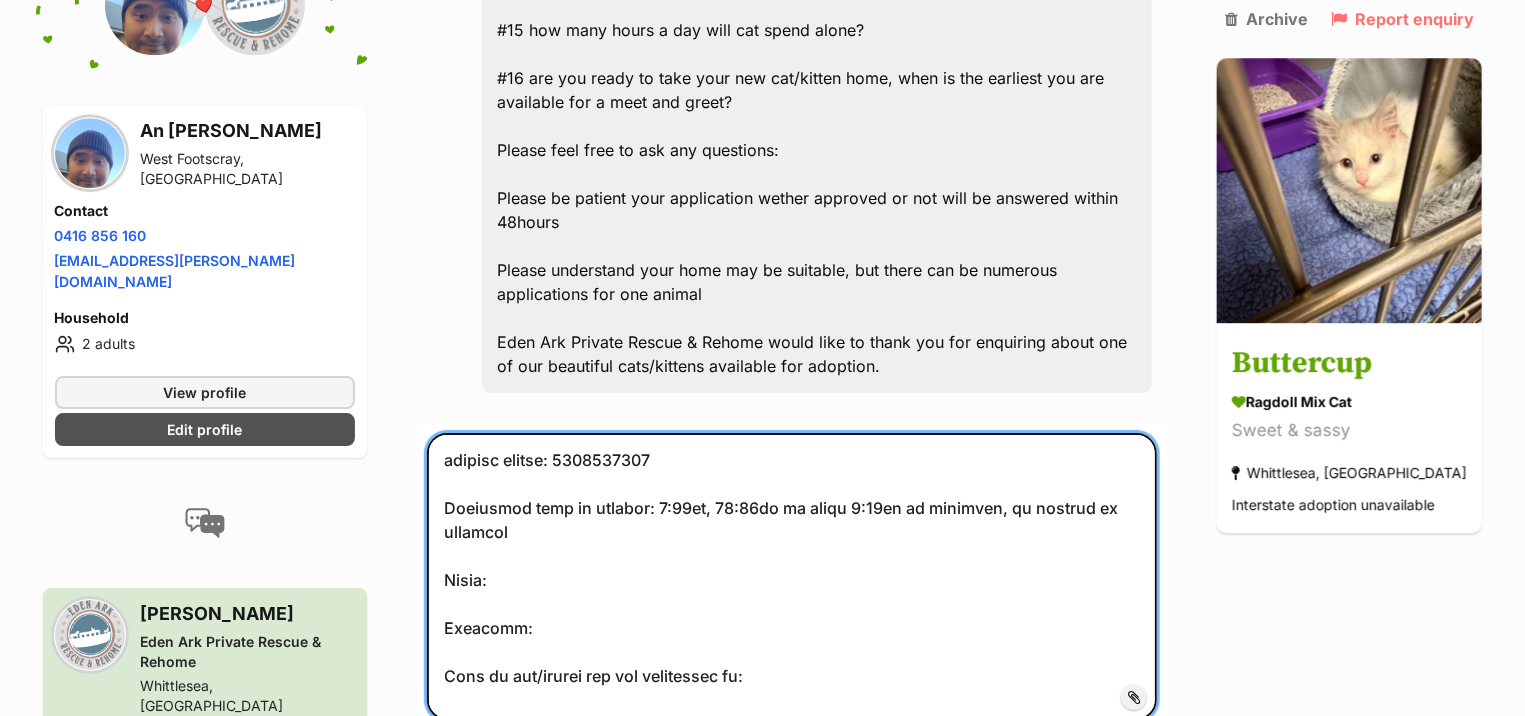 scroll, scrollTop: 99, scrollLeft: 0, axis: vertical 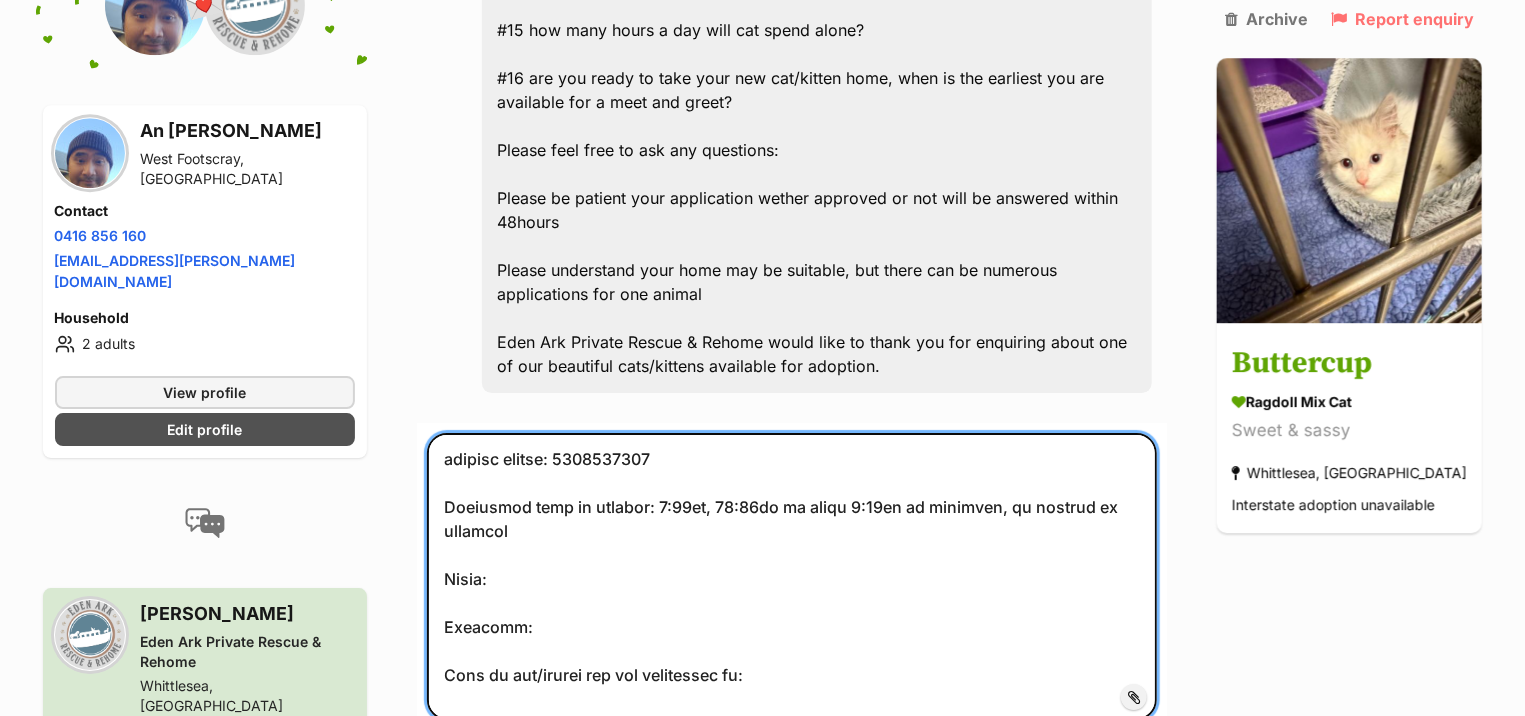 click at bounding box center (792, 576) 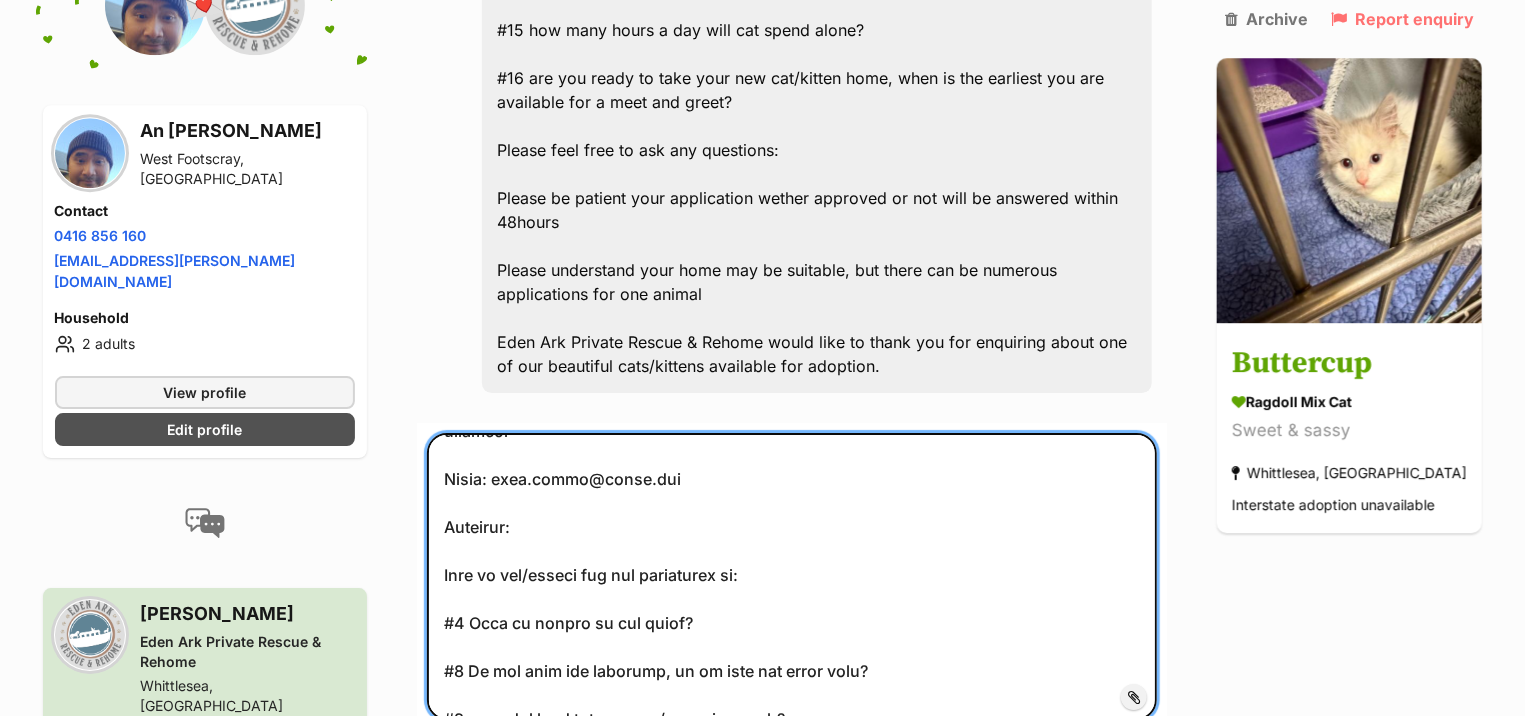 scroll, scrollTop: 200, scrollLeft: 0, axis: vertical 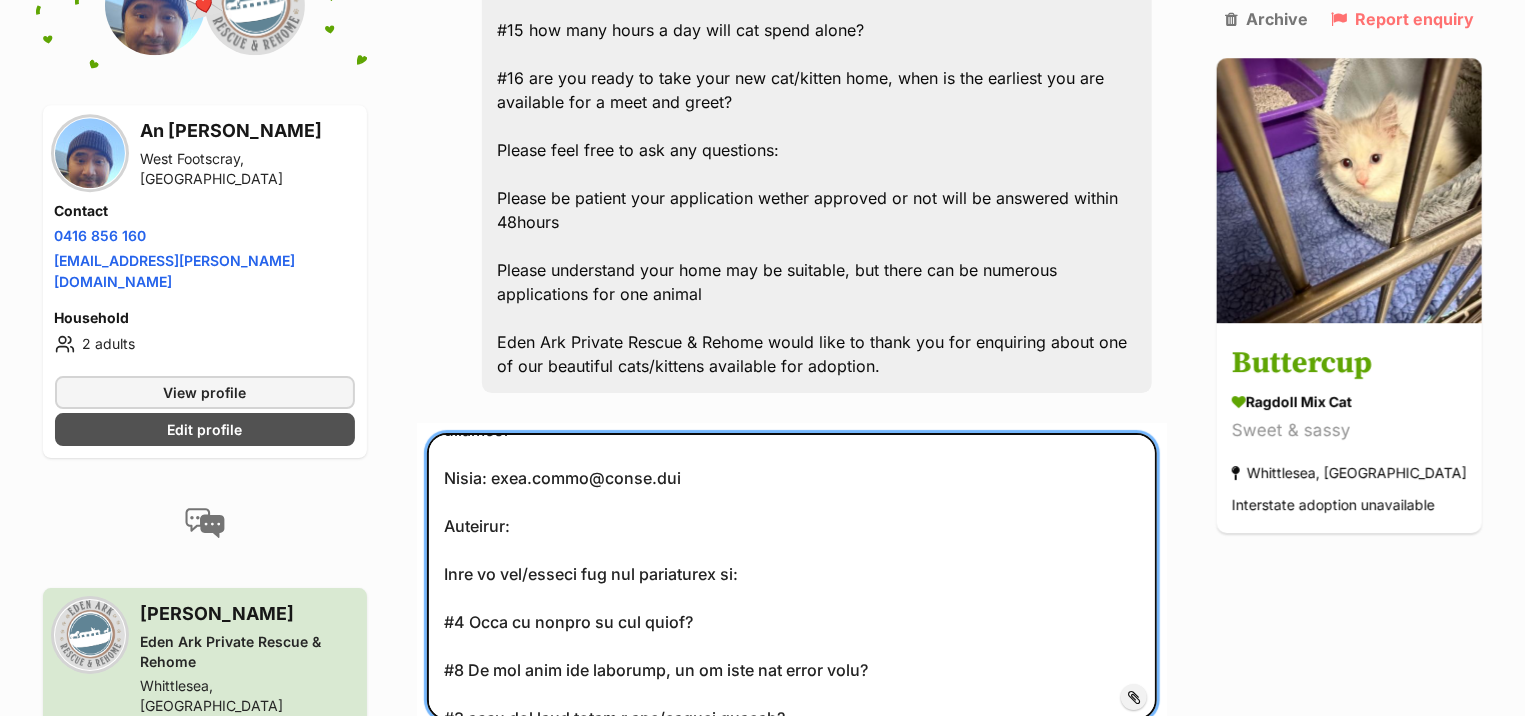 click at bounding box center (792, 576) 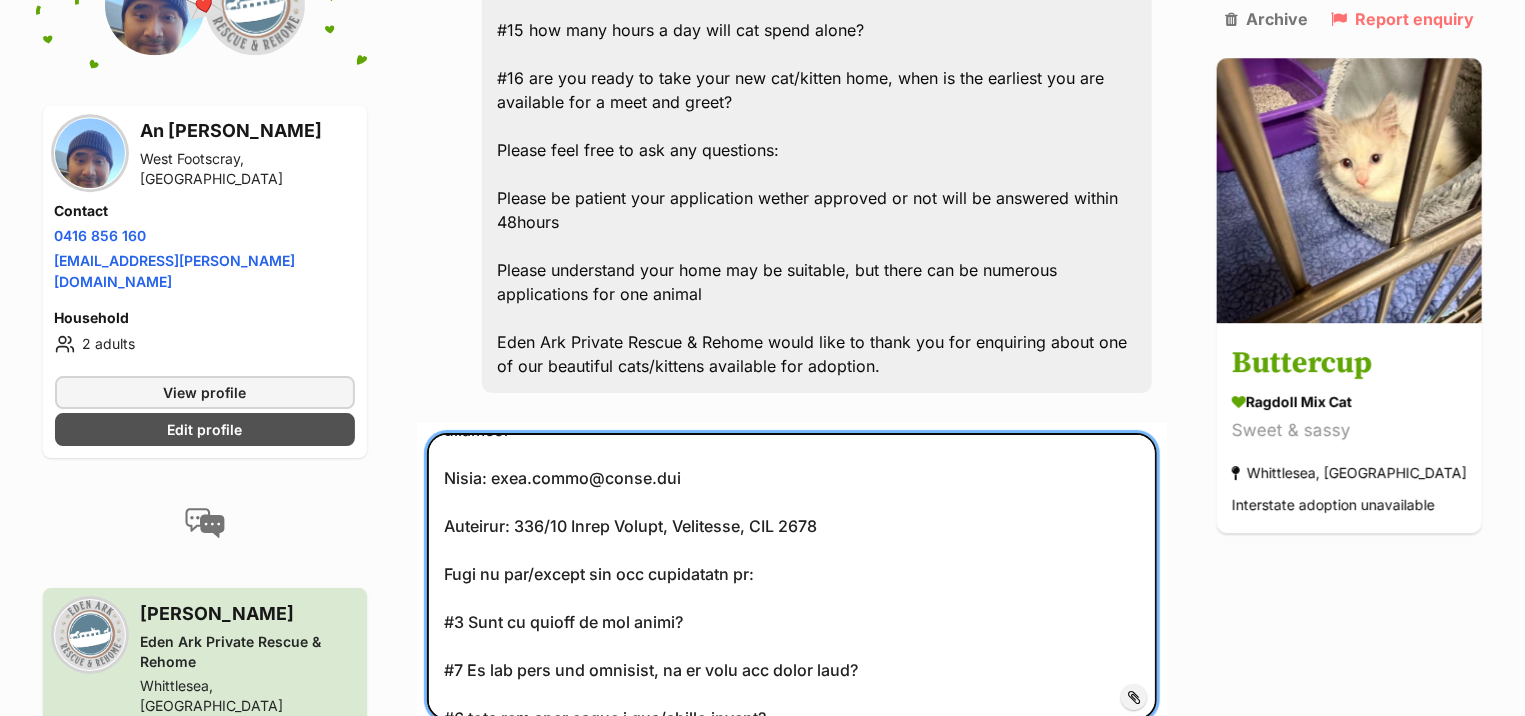 click at bounding box center [792, 576] 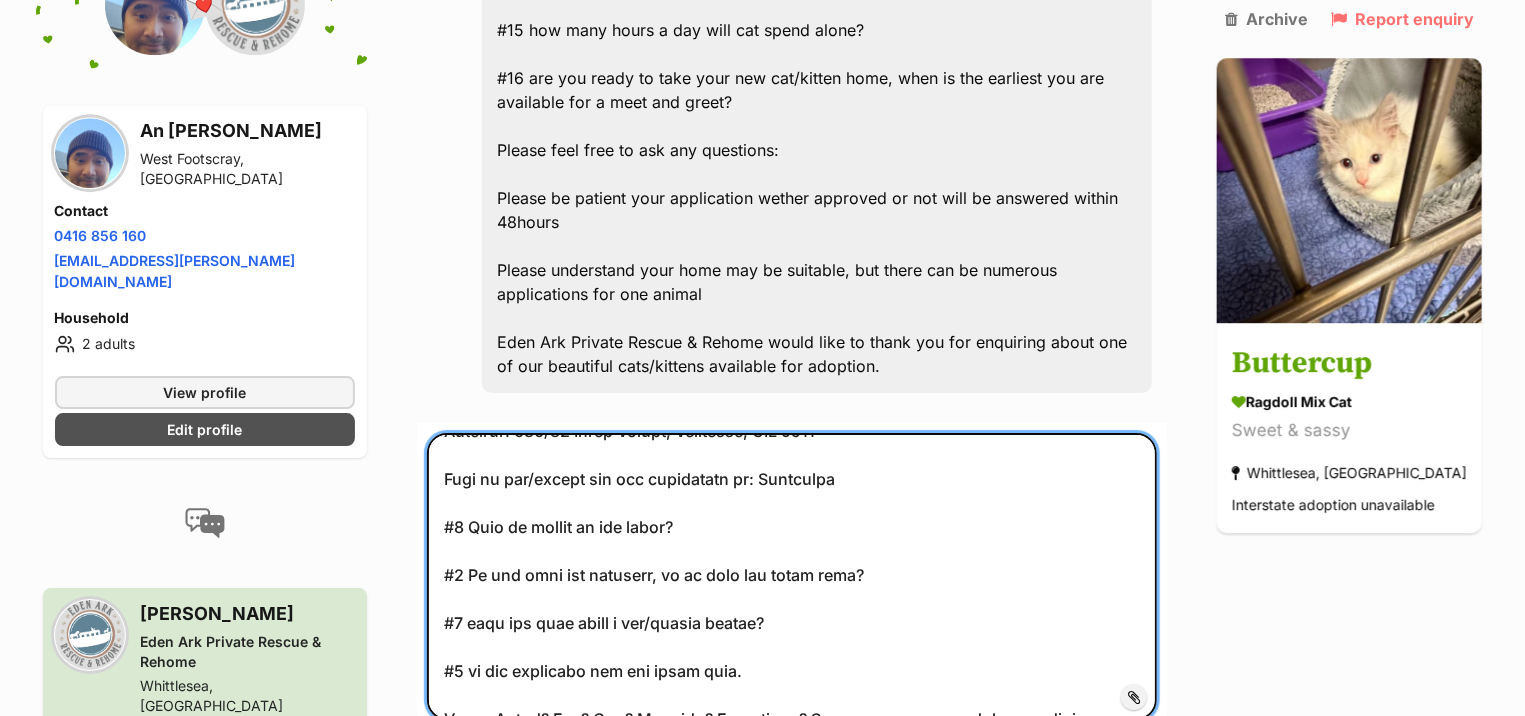 scroll, scrollTop: 300, scrollLeft: 0, axis: vertical 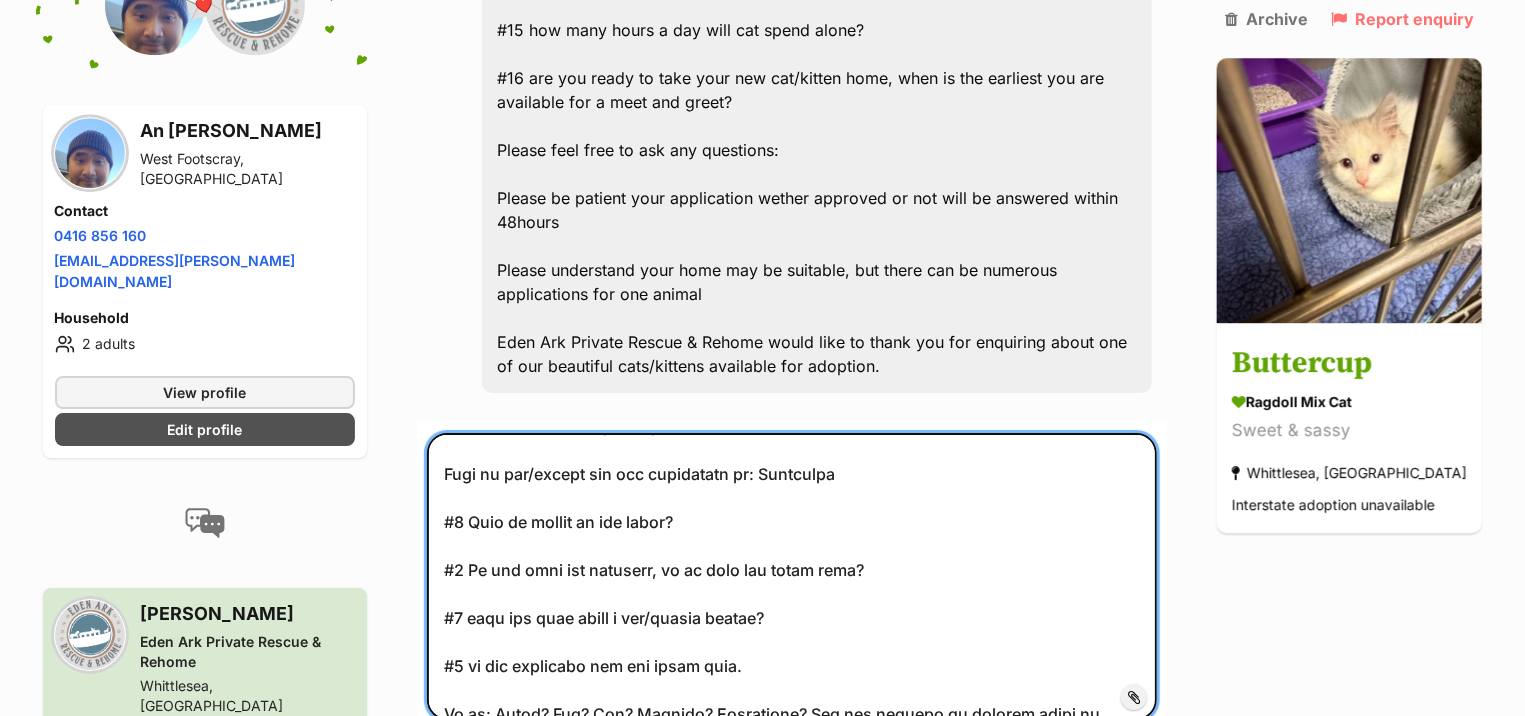 click at bounding box center (792, 576) 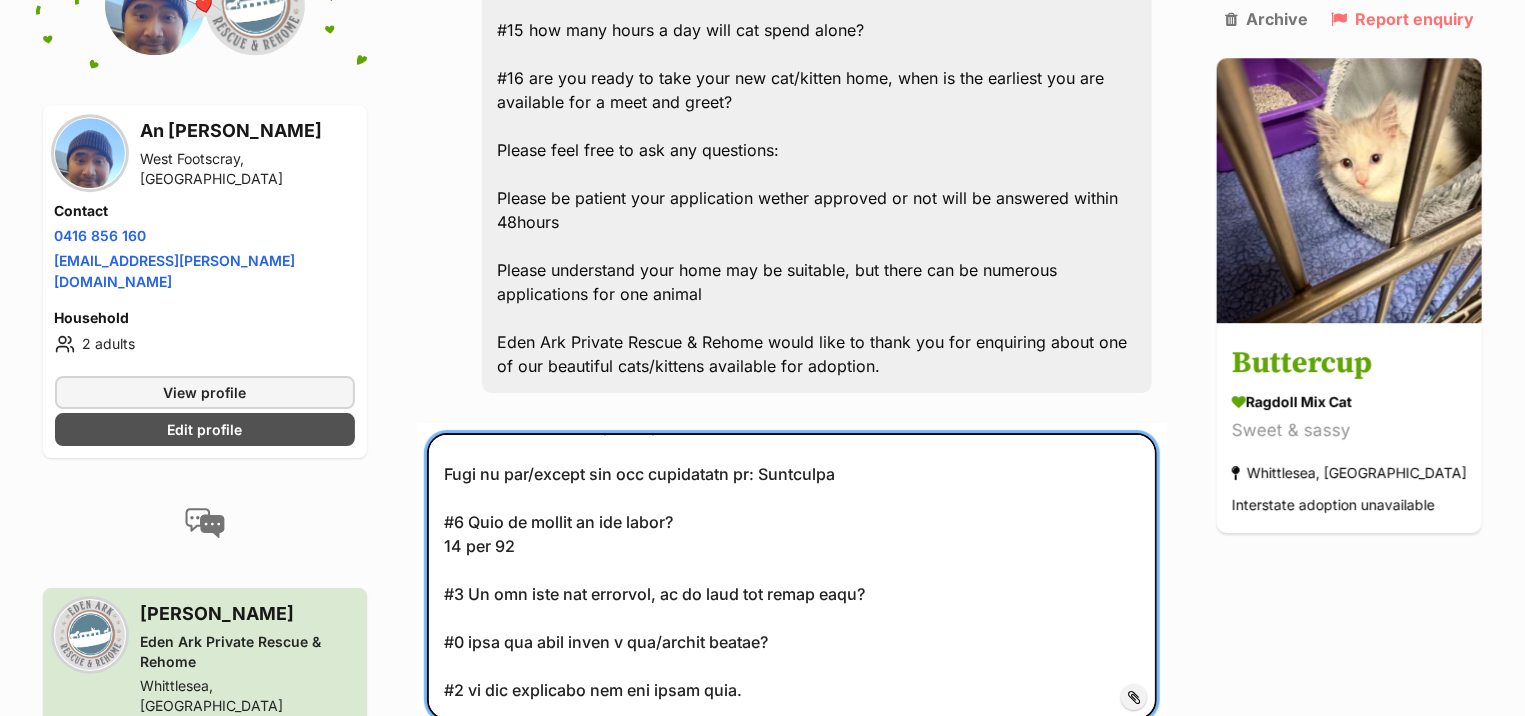 click at bounding box center [792, 576] 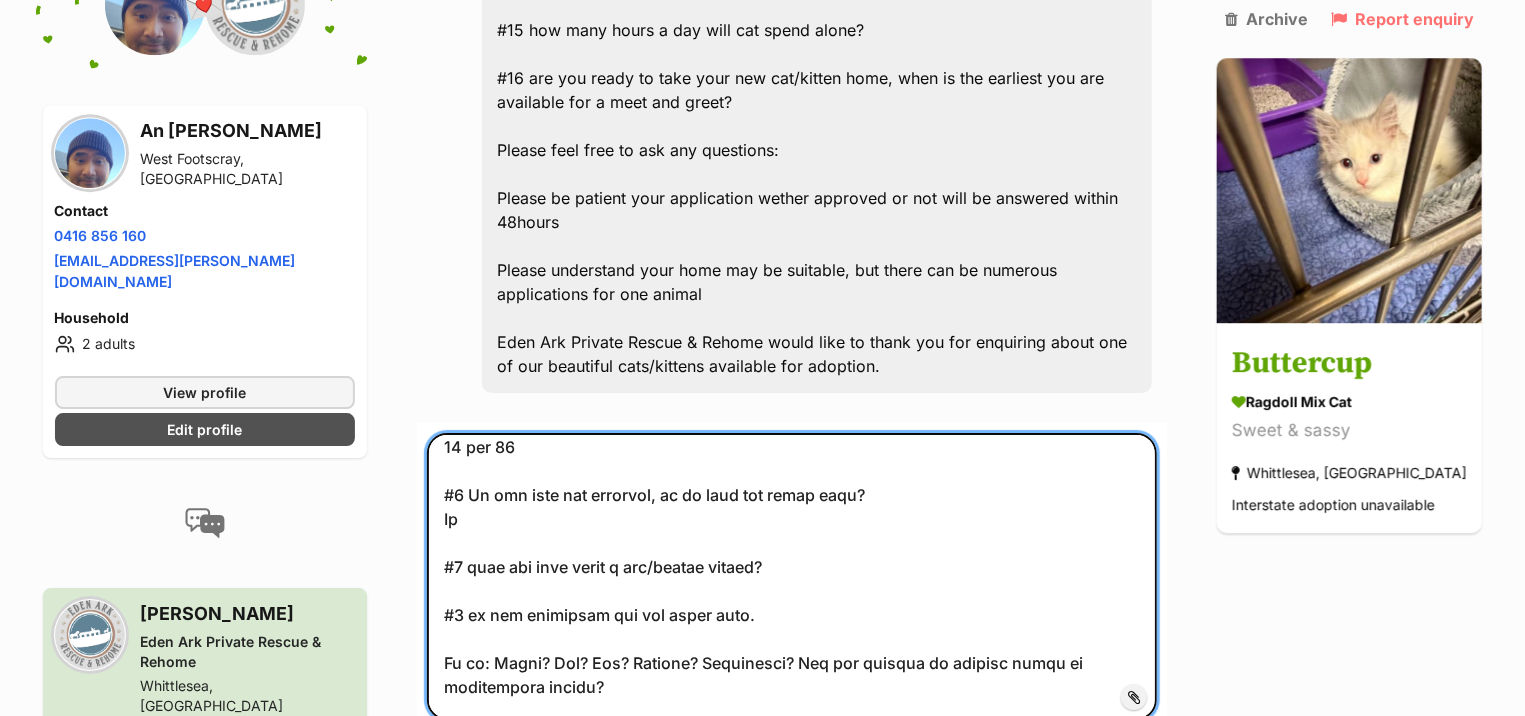 scroll, scrollTop: 400, scrollLeft: 0, axis: vertical 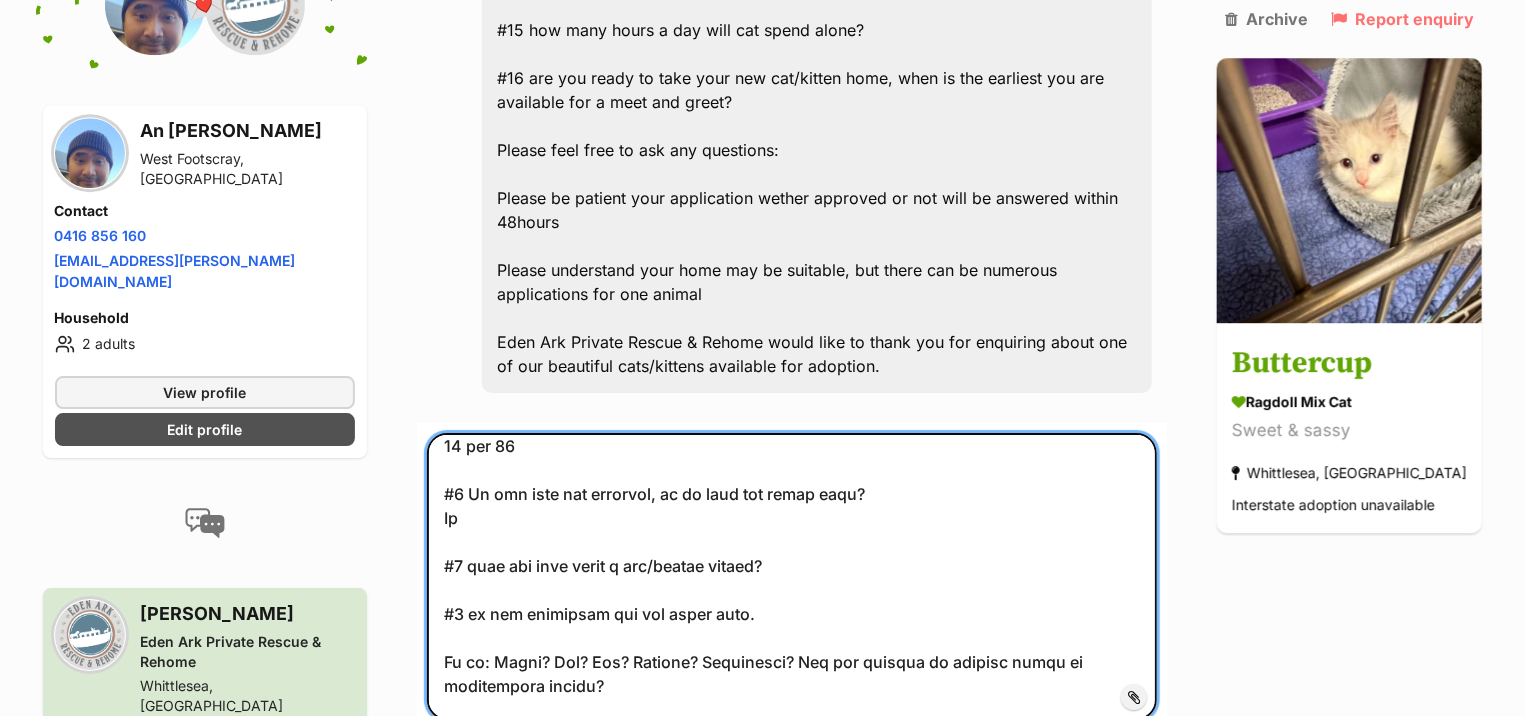 click at bounding box center [792, 576] 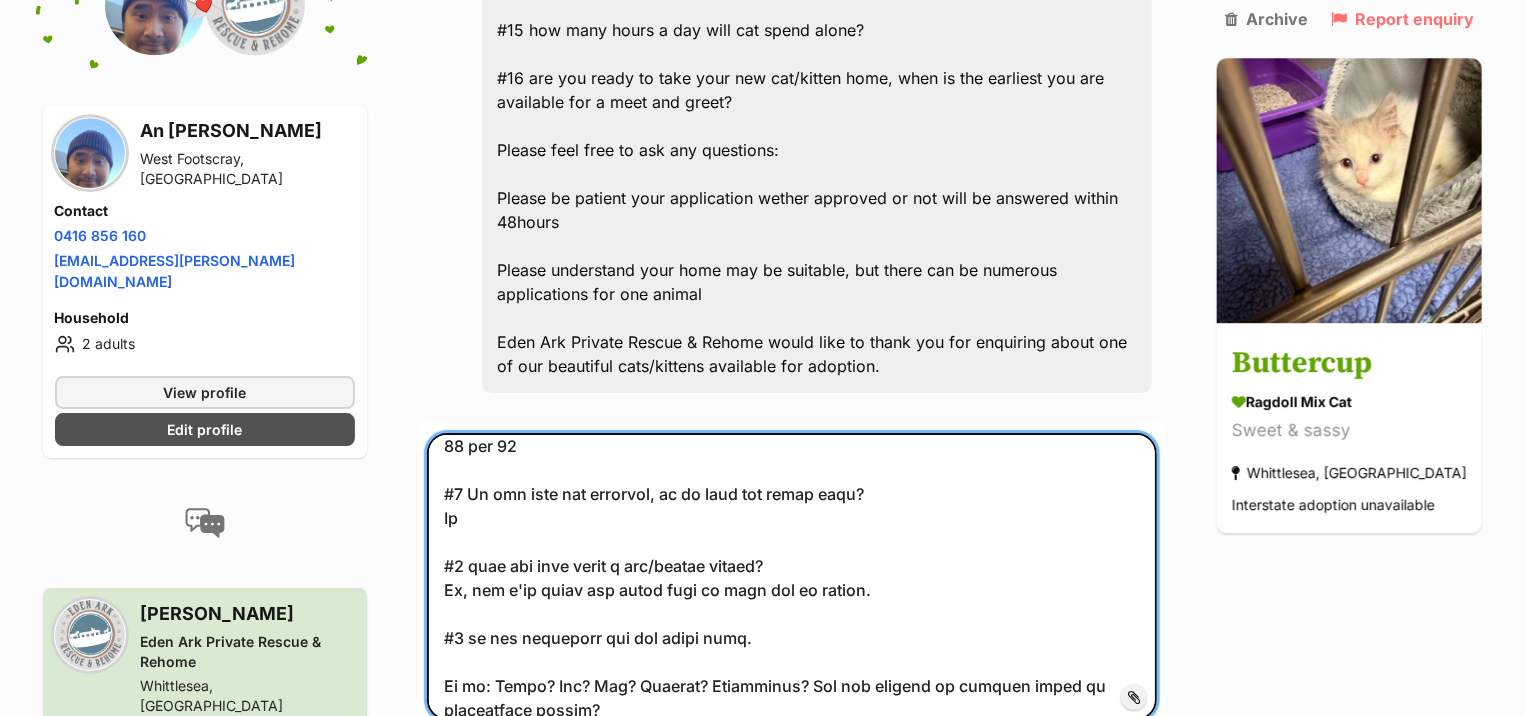 click at bounding box center [792, 576] 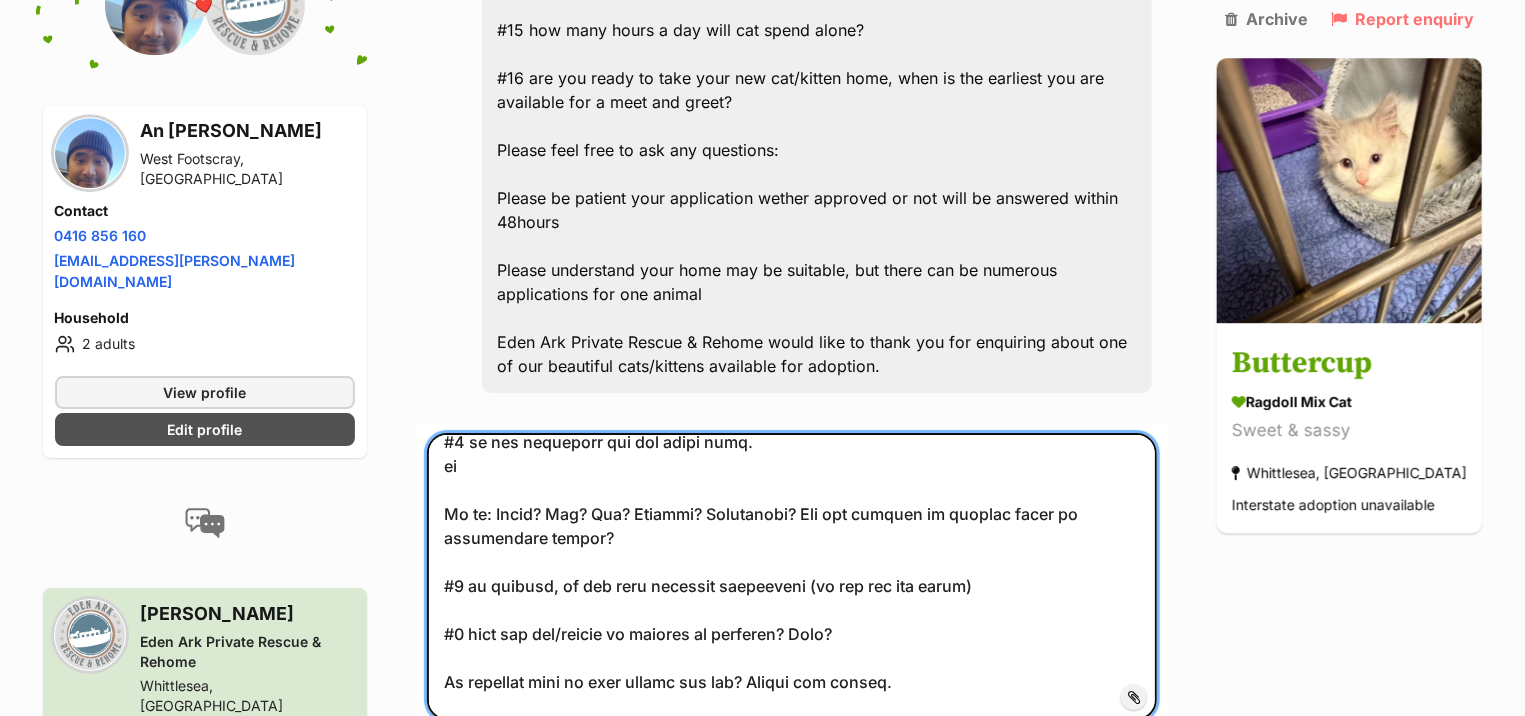 scroll, scrollTop: 600, scrollLeft: 0, axis: vertical 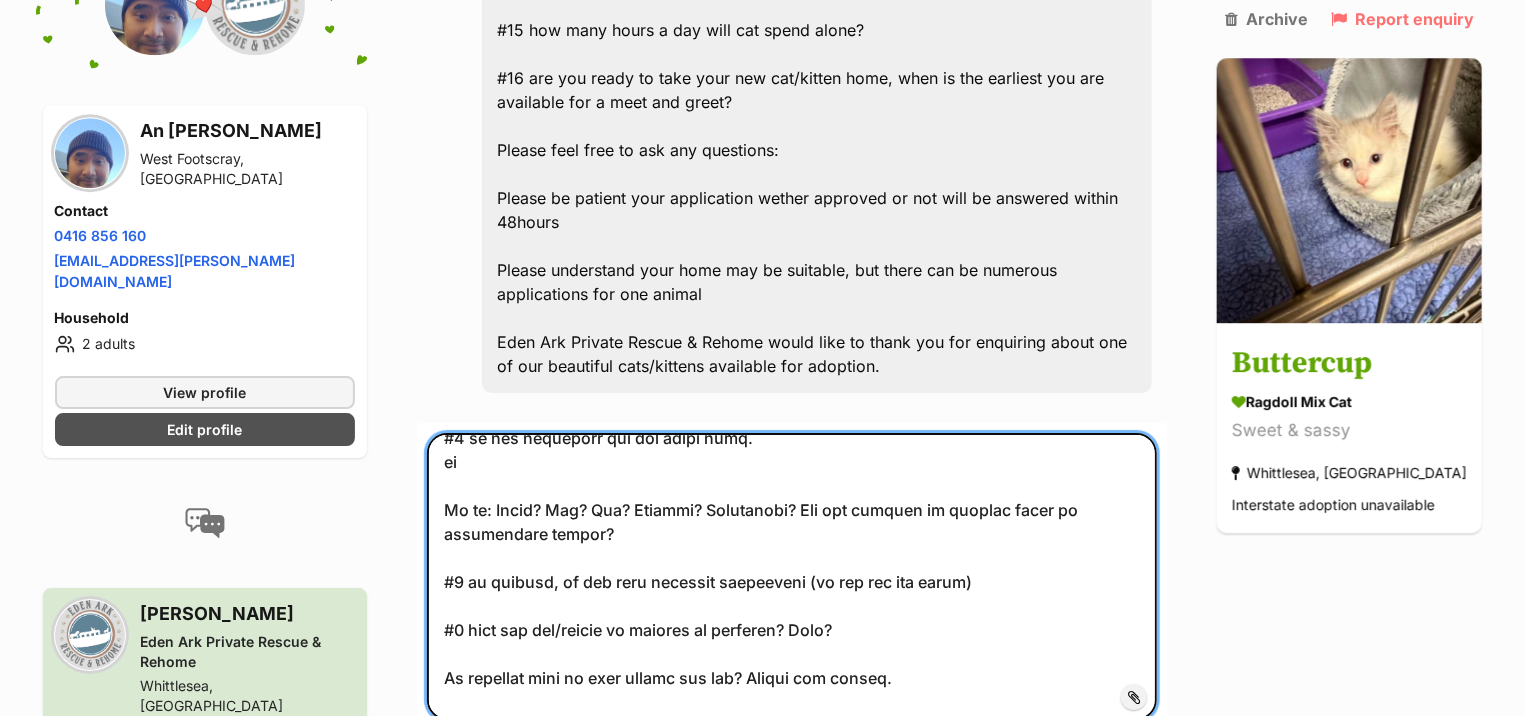 click at bounding box center [792, 576] 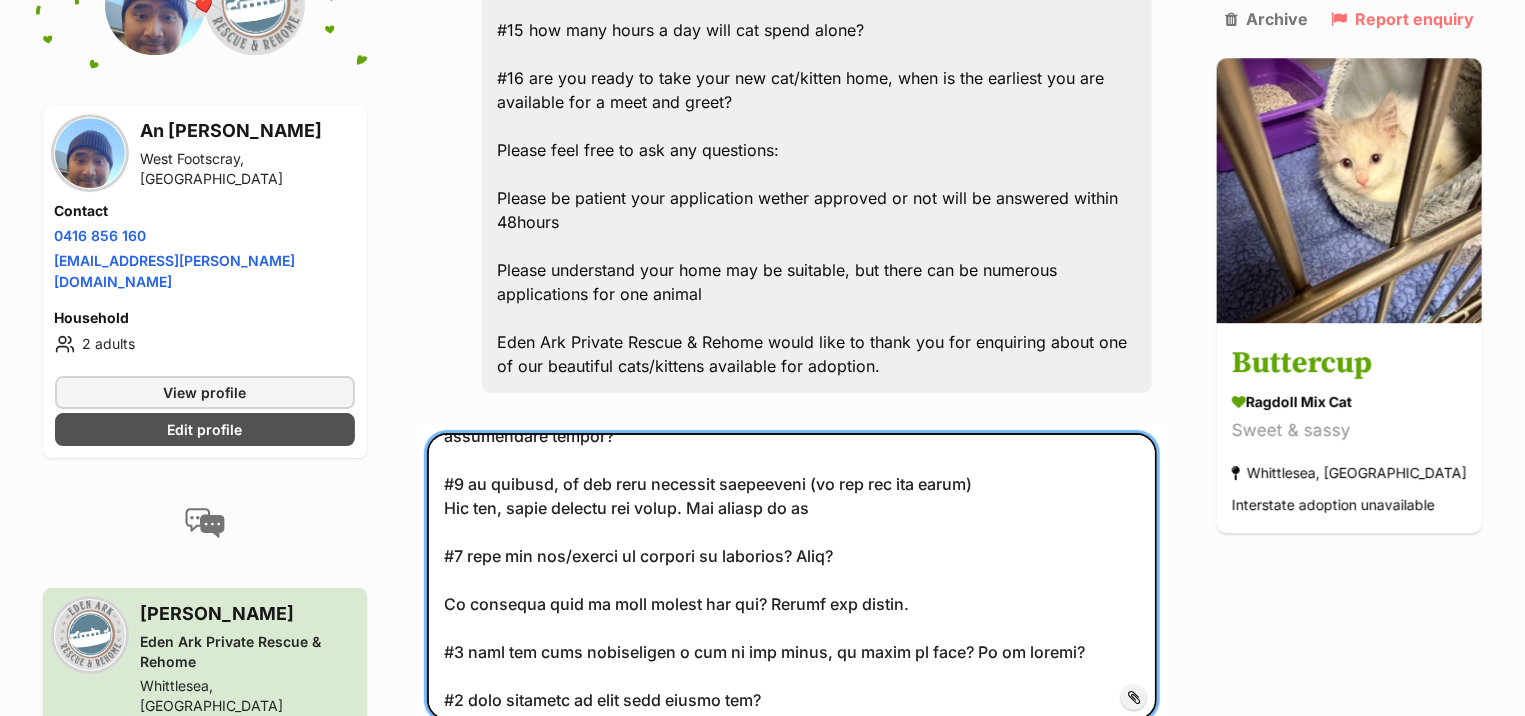 scroll, scrollTop: 700, scrollLeft: 0, axis: vertical 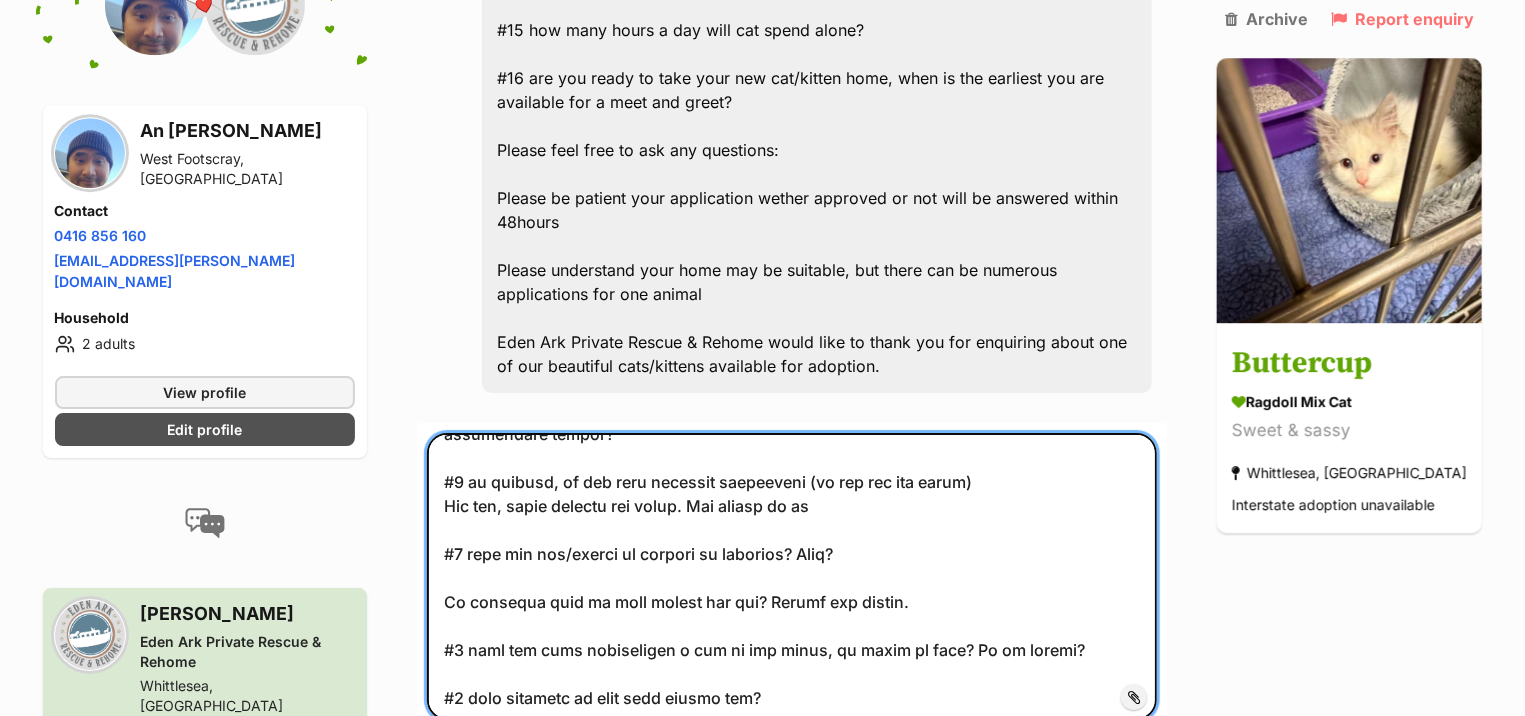 click at bounding box center [792, 576] 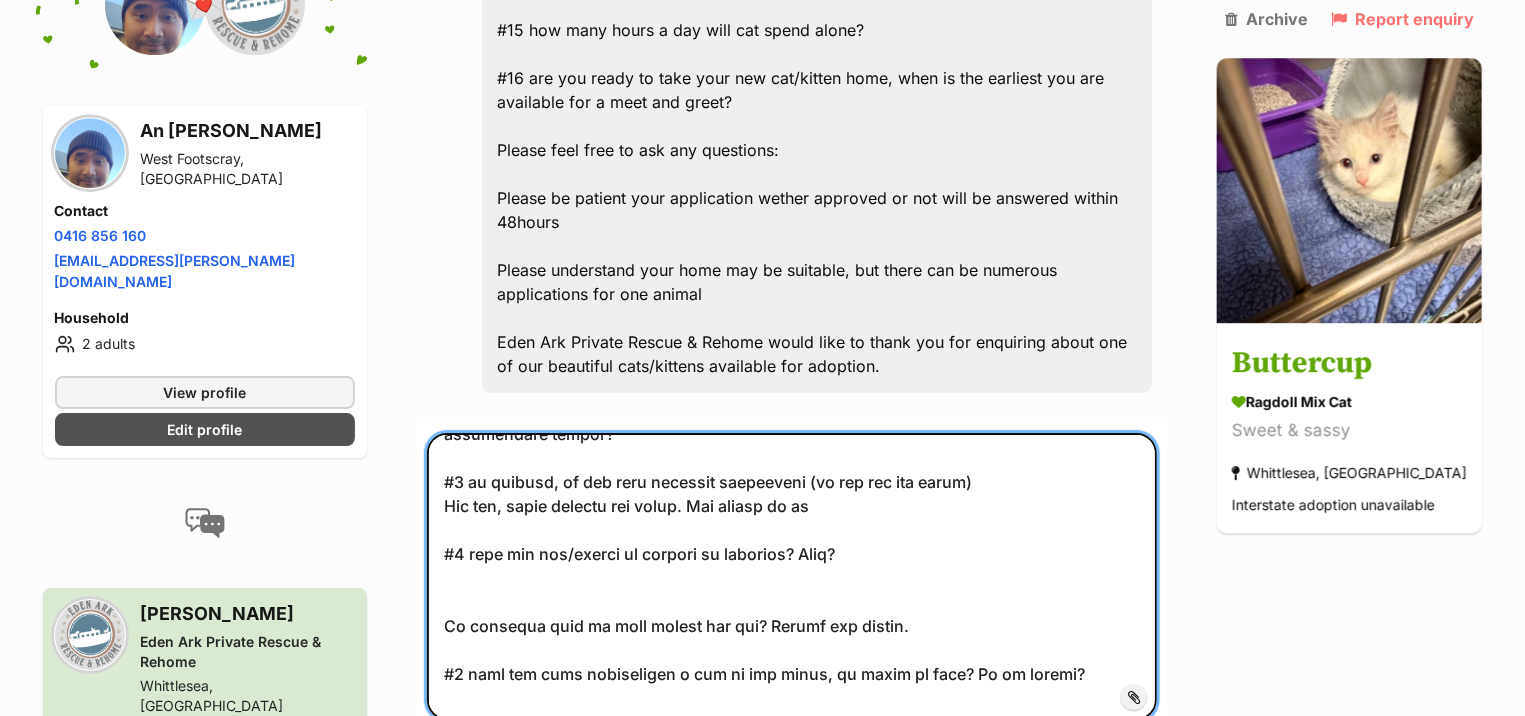 click at bounding box center [792, 576] 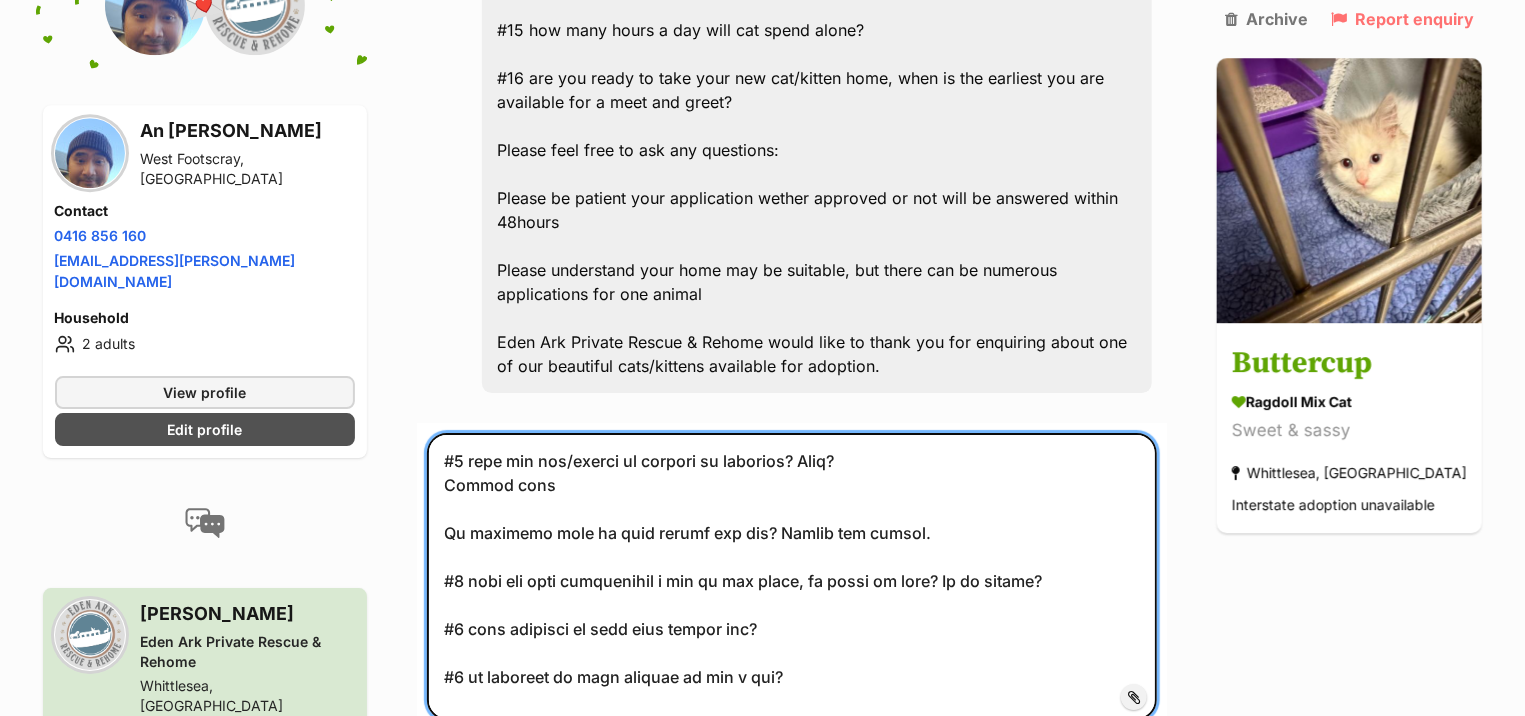 scroll, scrollTop: 800, scrollLeft: 0, axis: vertical 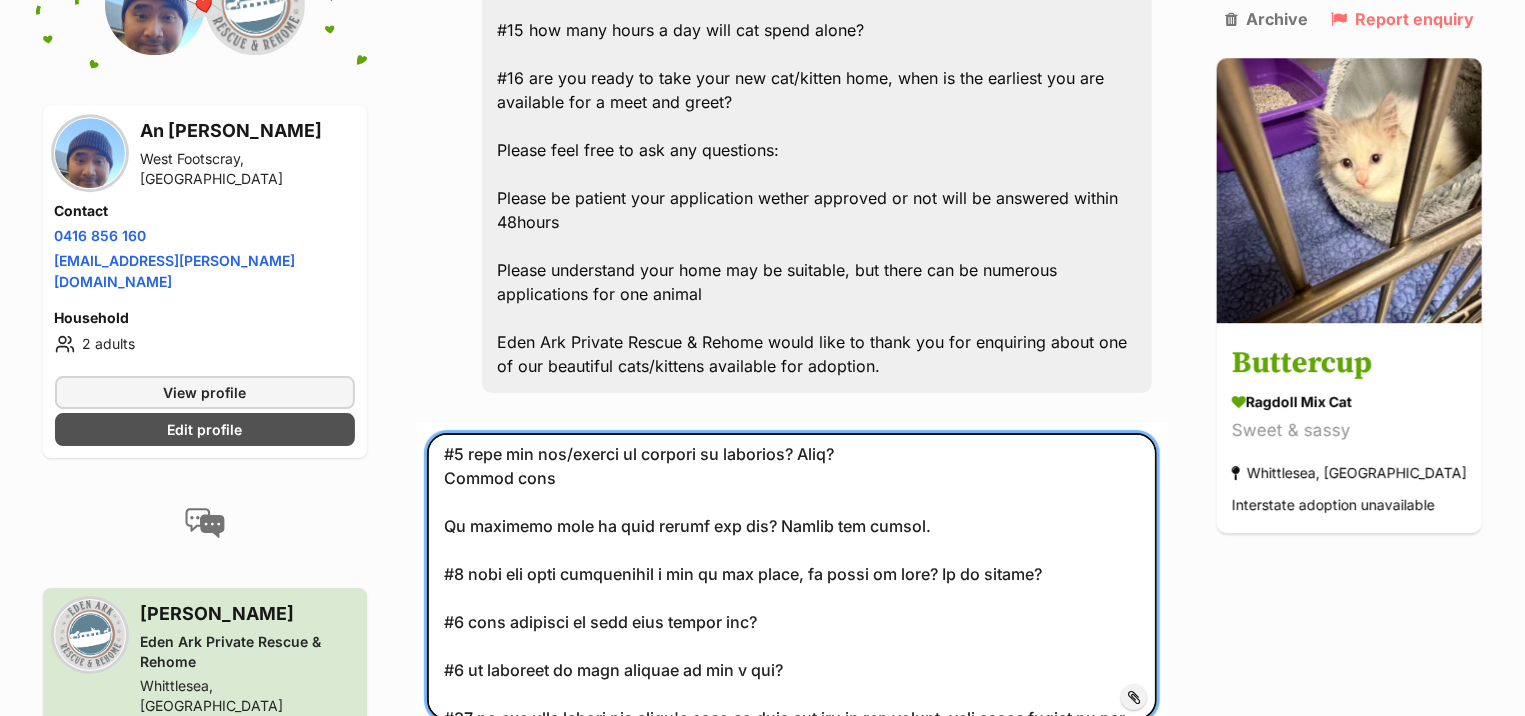 click at bounding box center (792, 576) 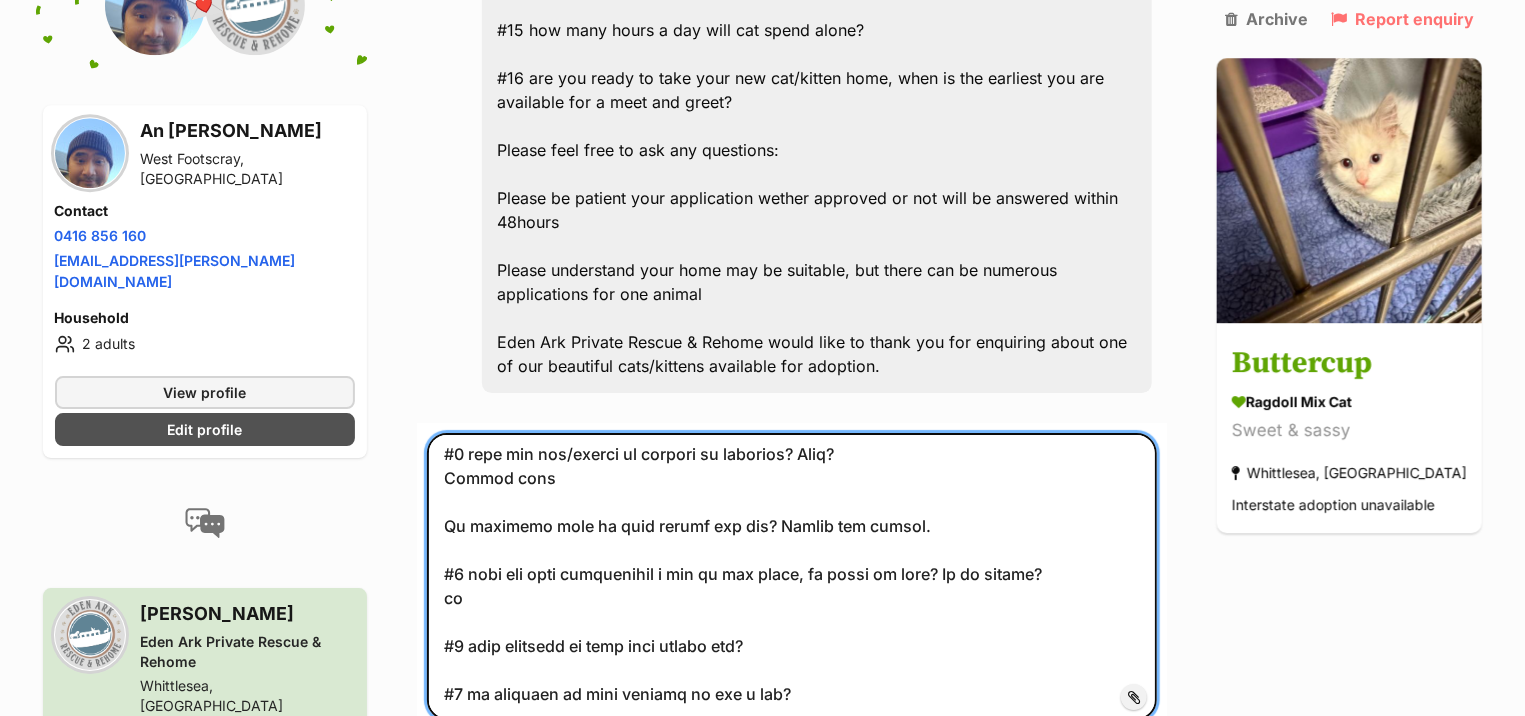 drag, startPoint x: 460, startPoint y: 596, endPoint x: 449, endPoint y: 594, distance: 11.18034 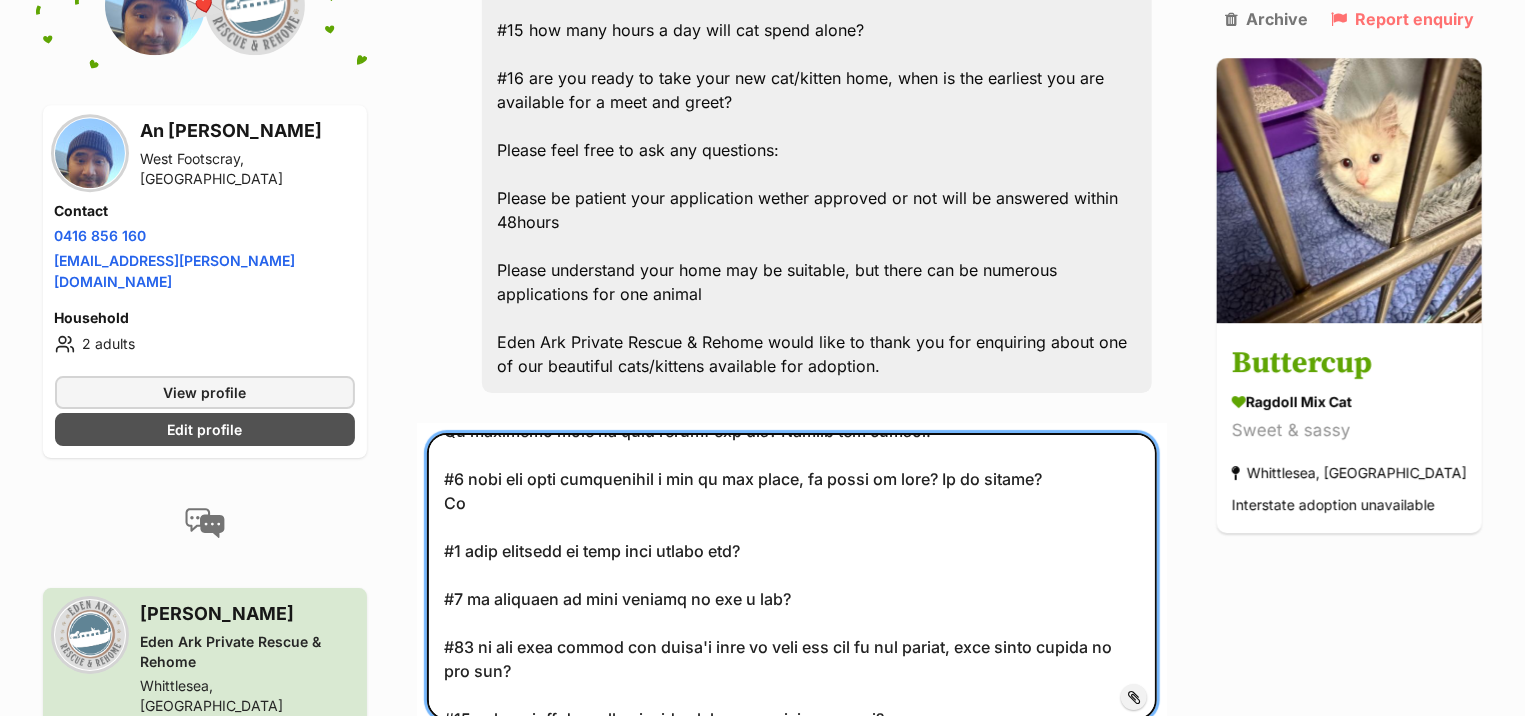 scroll, scrollTop: 899, scrollLeft: 0, axis: vertical 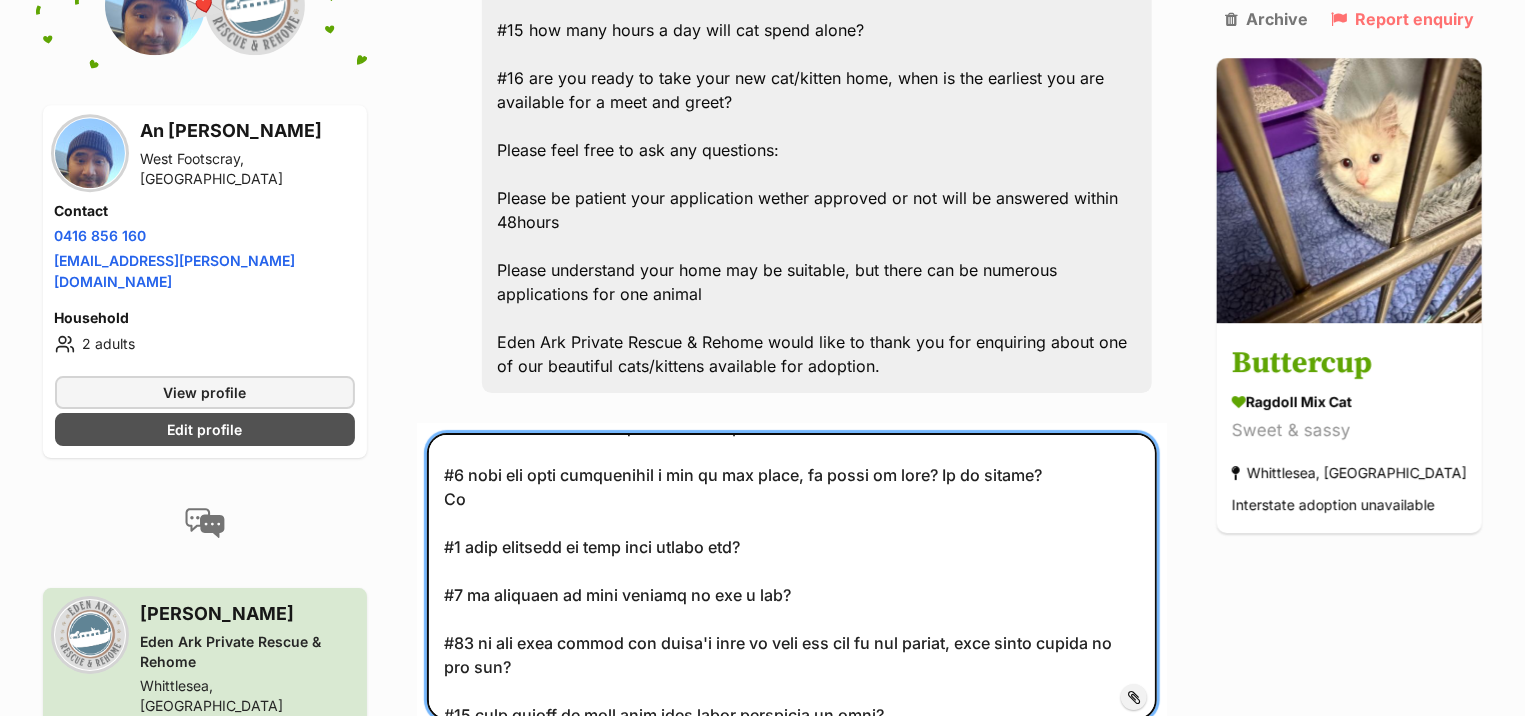click at bounding box center [792, 576] 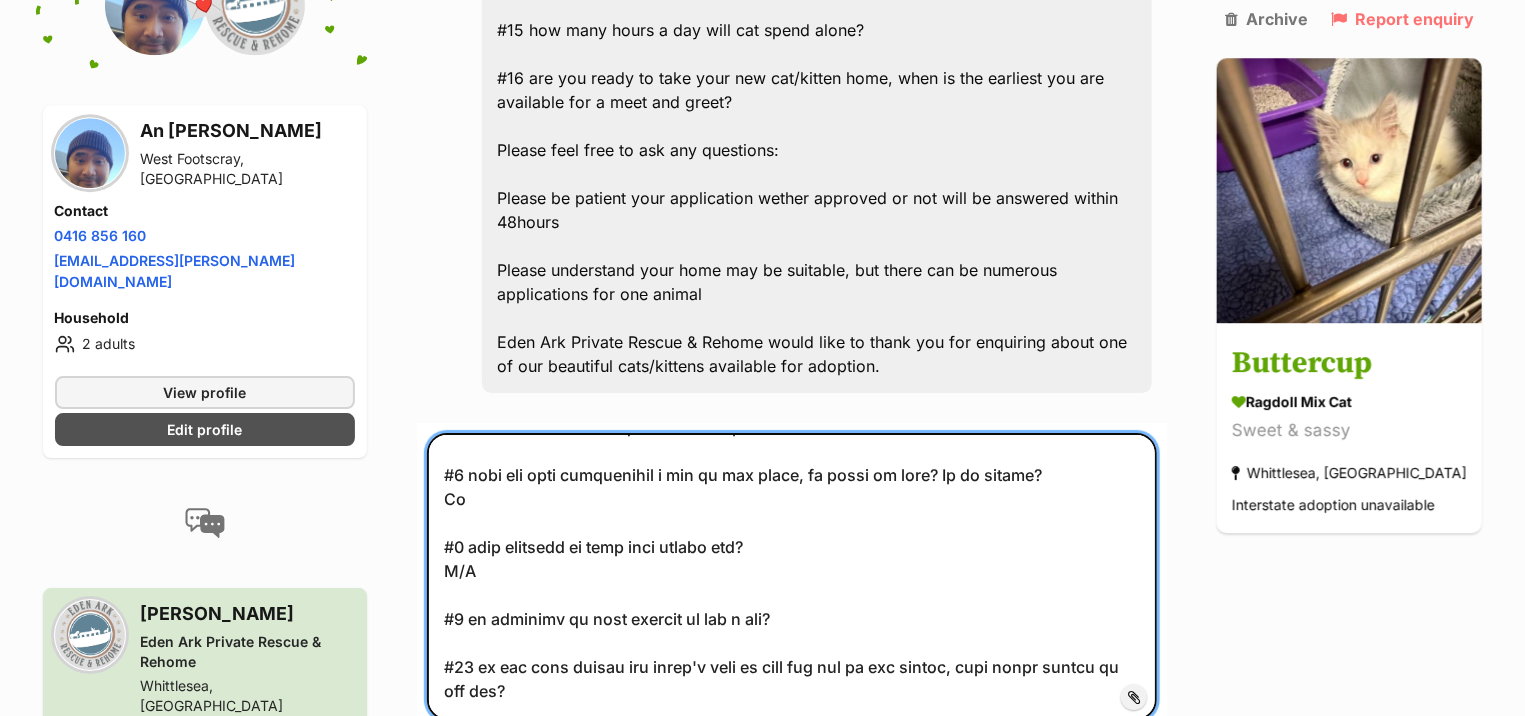 click at bounding box center (792, 576) 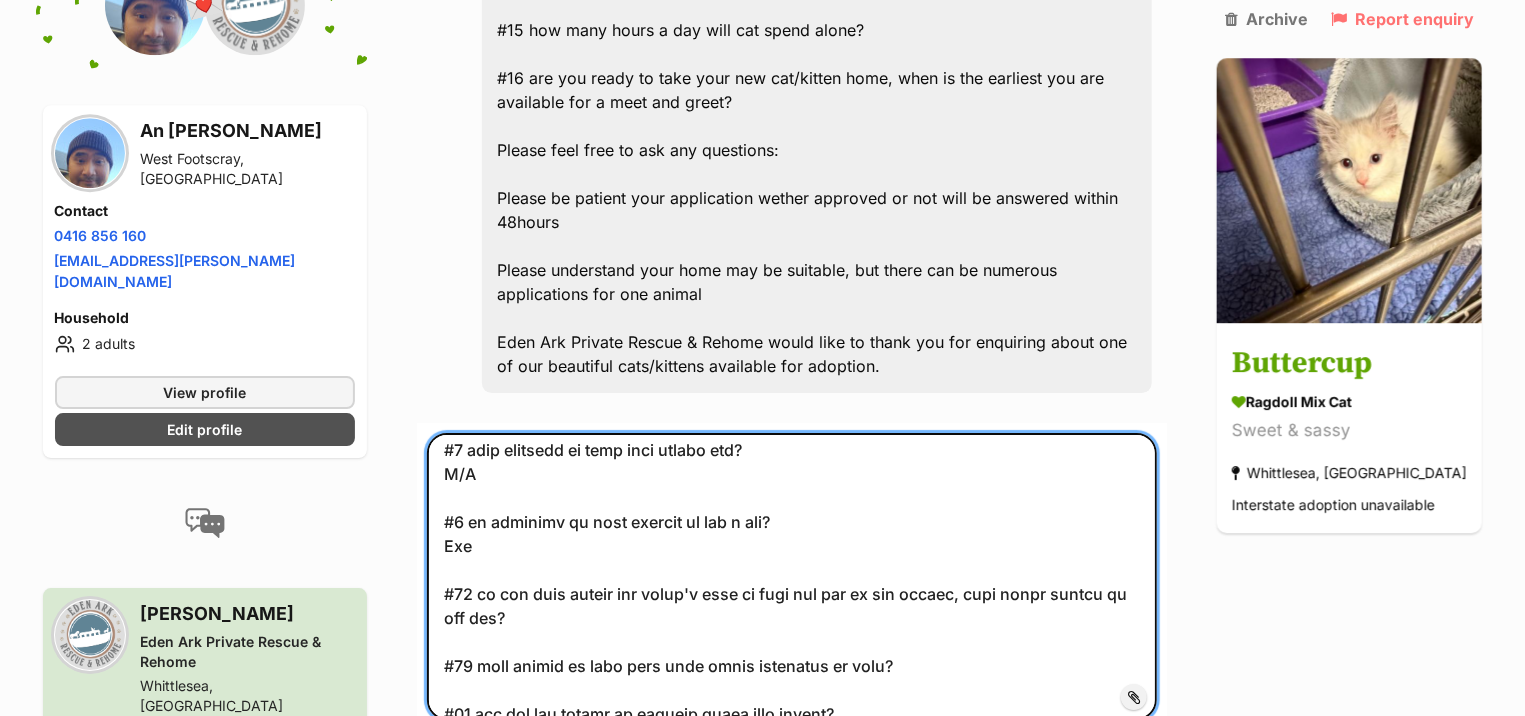 scroll, scrollTop: 1000, scrollLeft: 0, axis: vertical 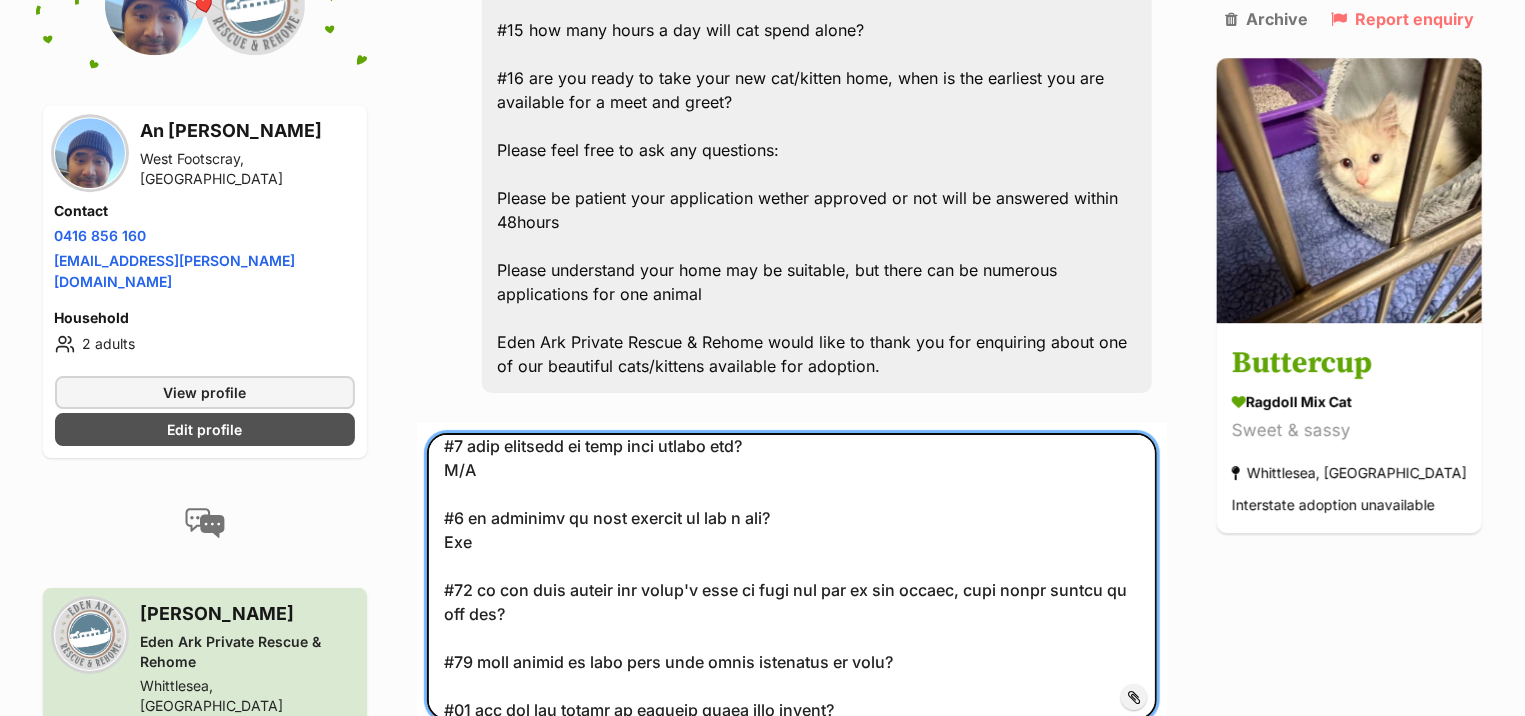 click at bounding box center [792, 576] 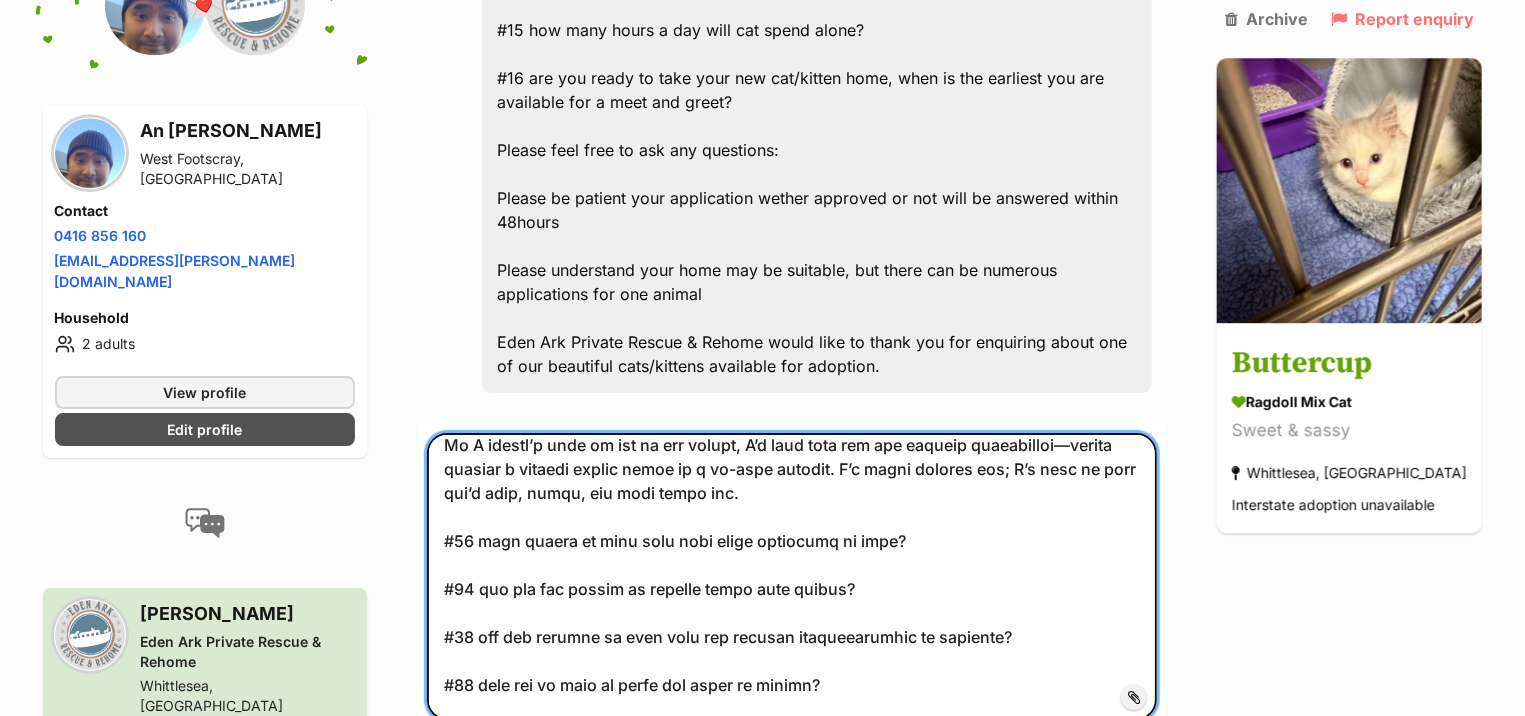 scroll, scrollTop: 1200, scrollLeft: 0, axis: vertical 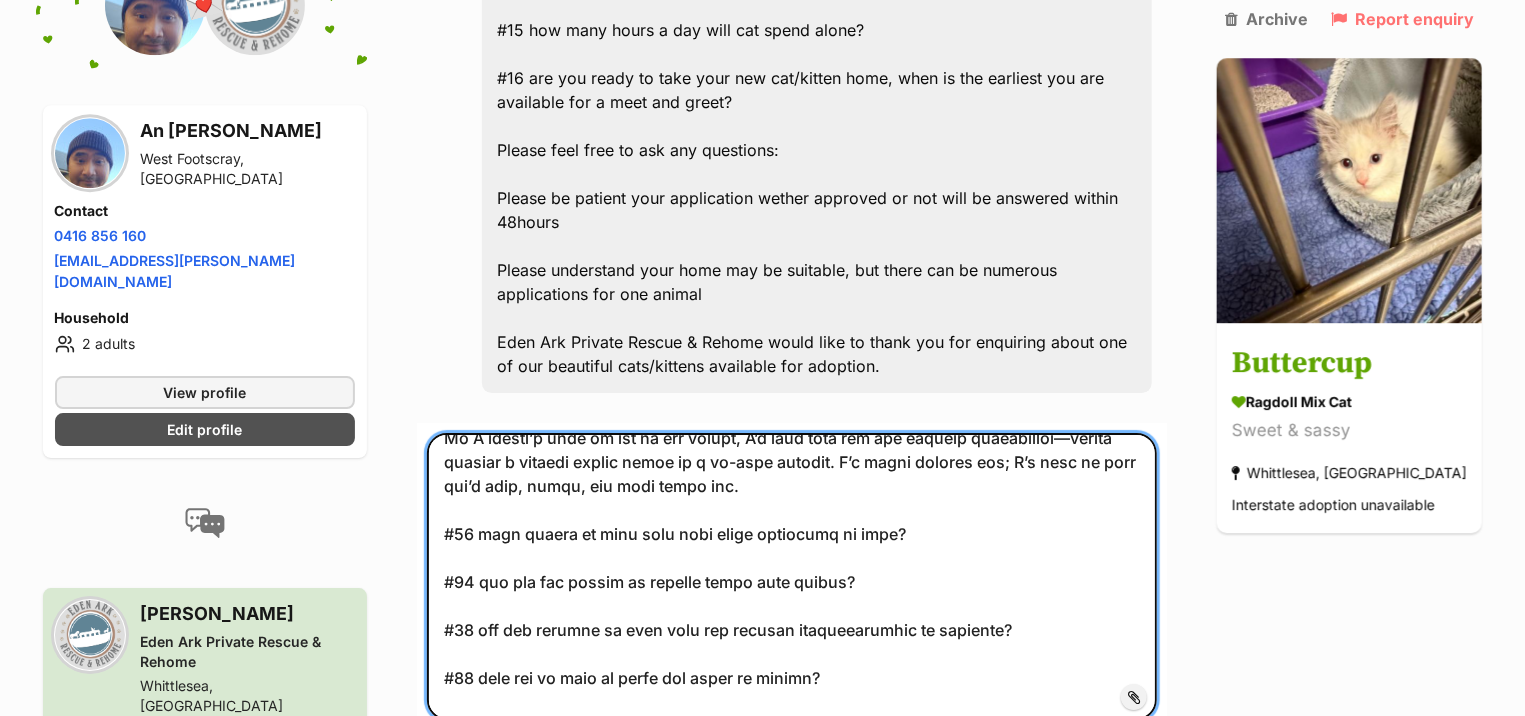 click at bounding box center (792, 576) 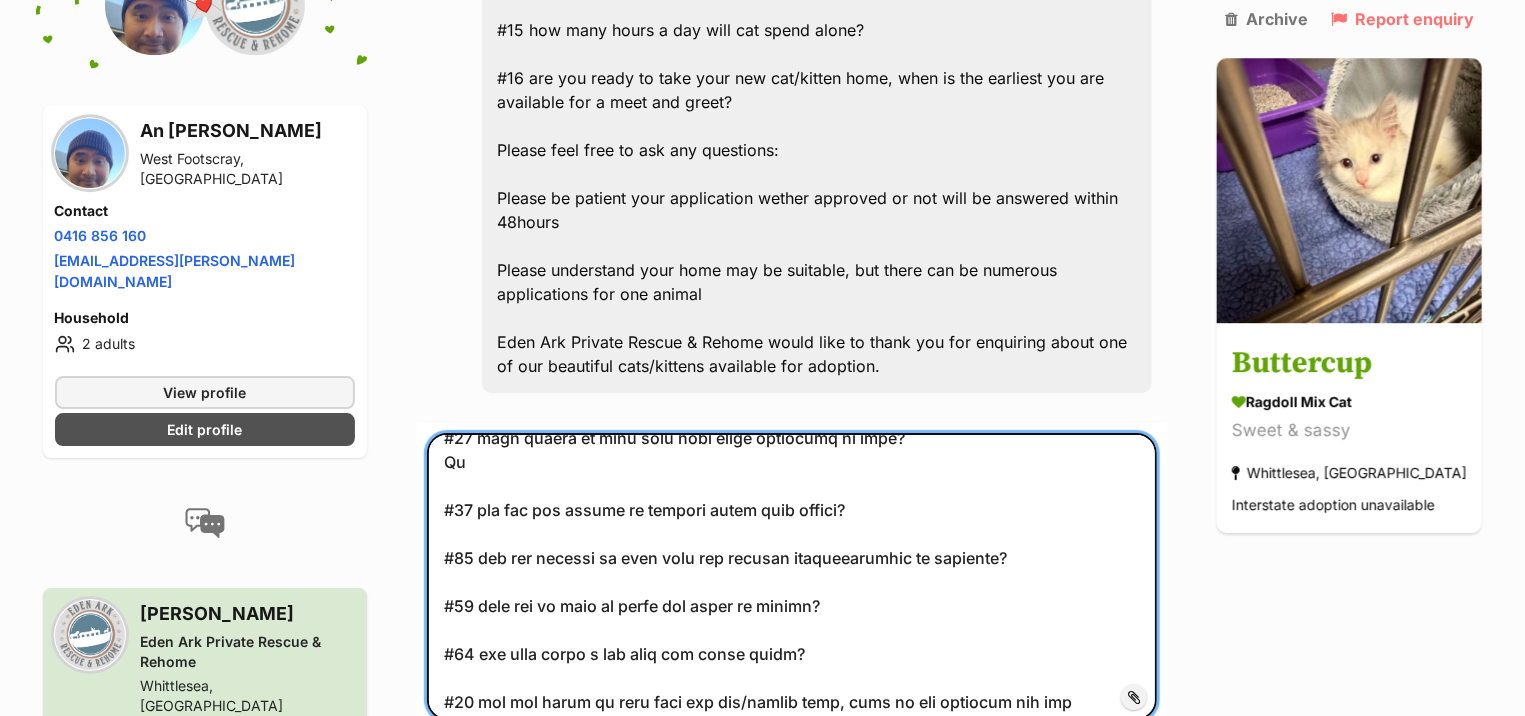 scroll, scrollTop: 1299, scrollLeft: 0, axis: vertical 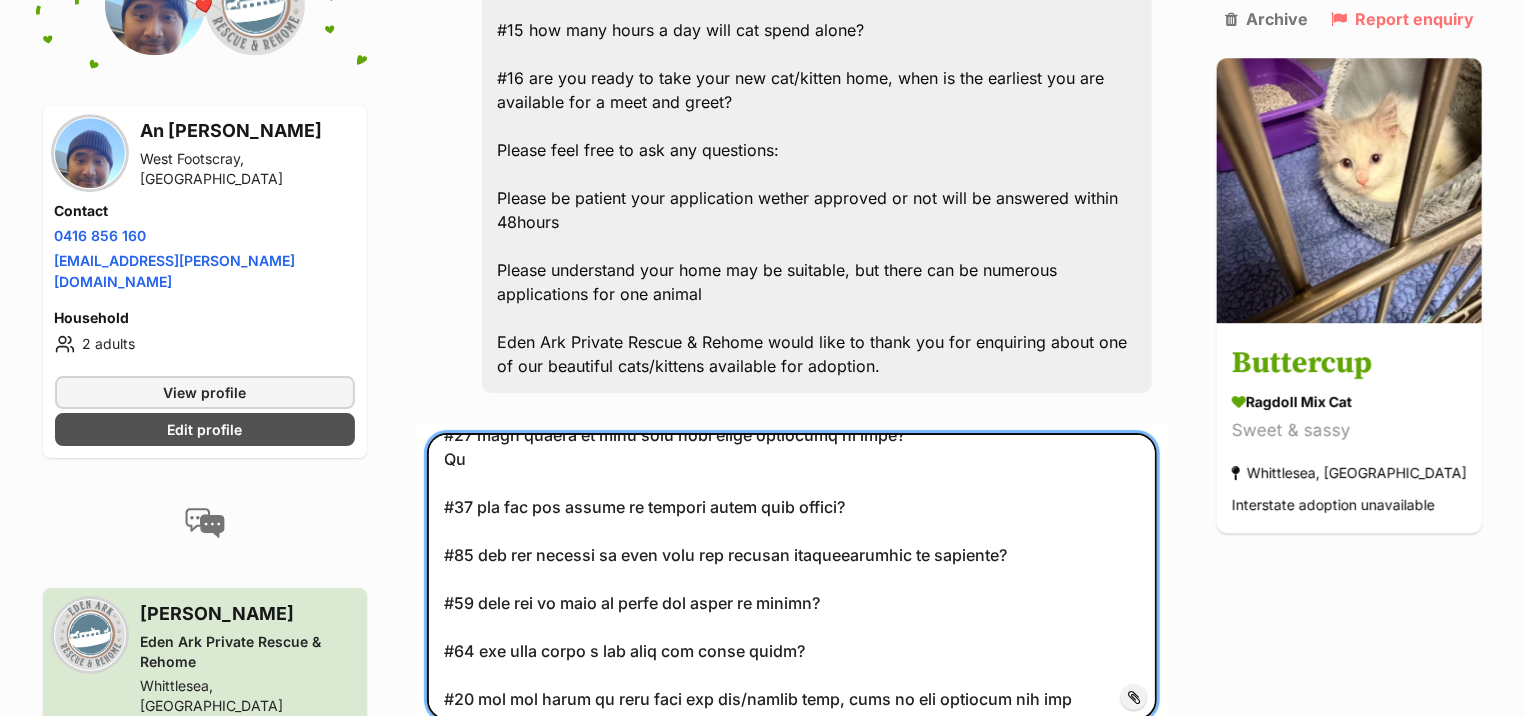 click at bounding box center (792, 576) 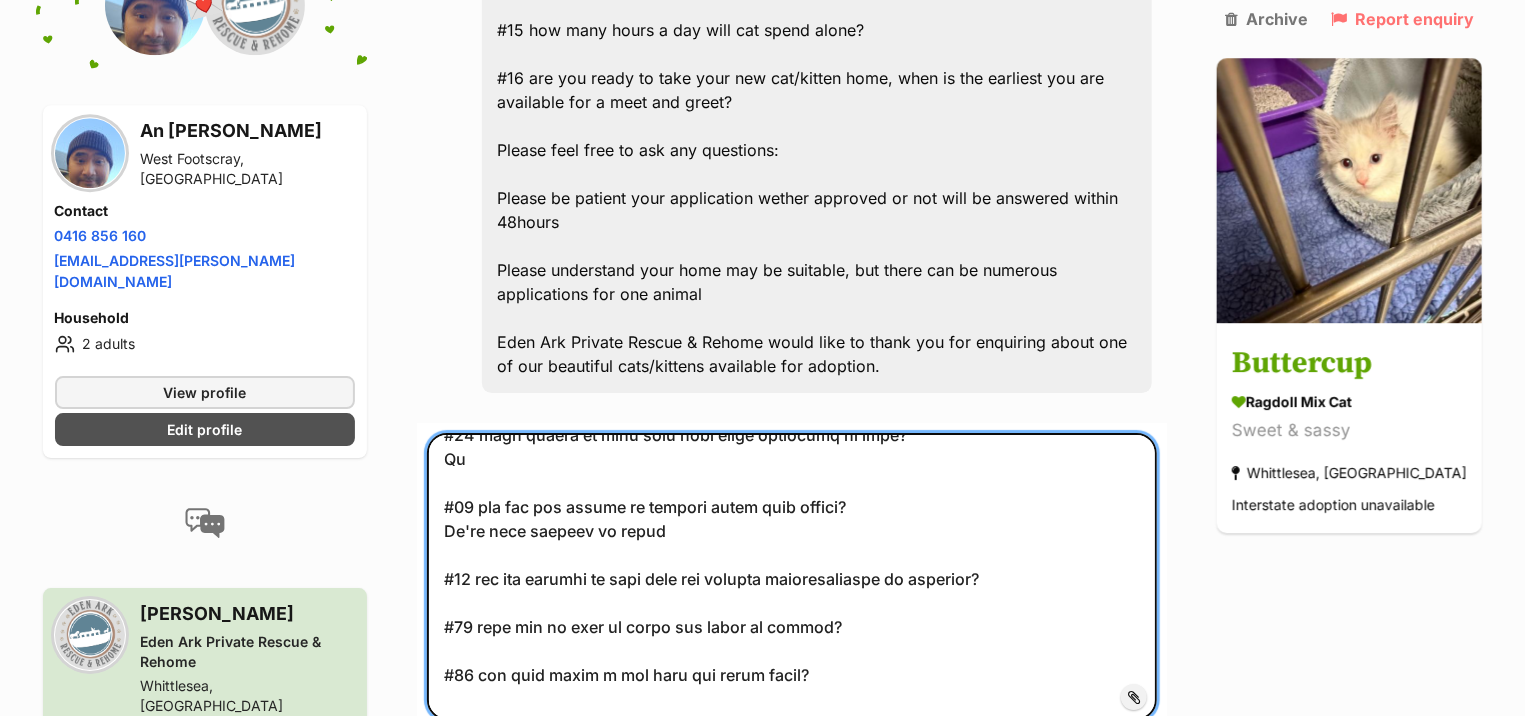 drag, startPoint x: 471, startPoint y: 526, endPoint x: 451, endPoint y: 523, distance: 20.22375 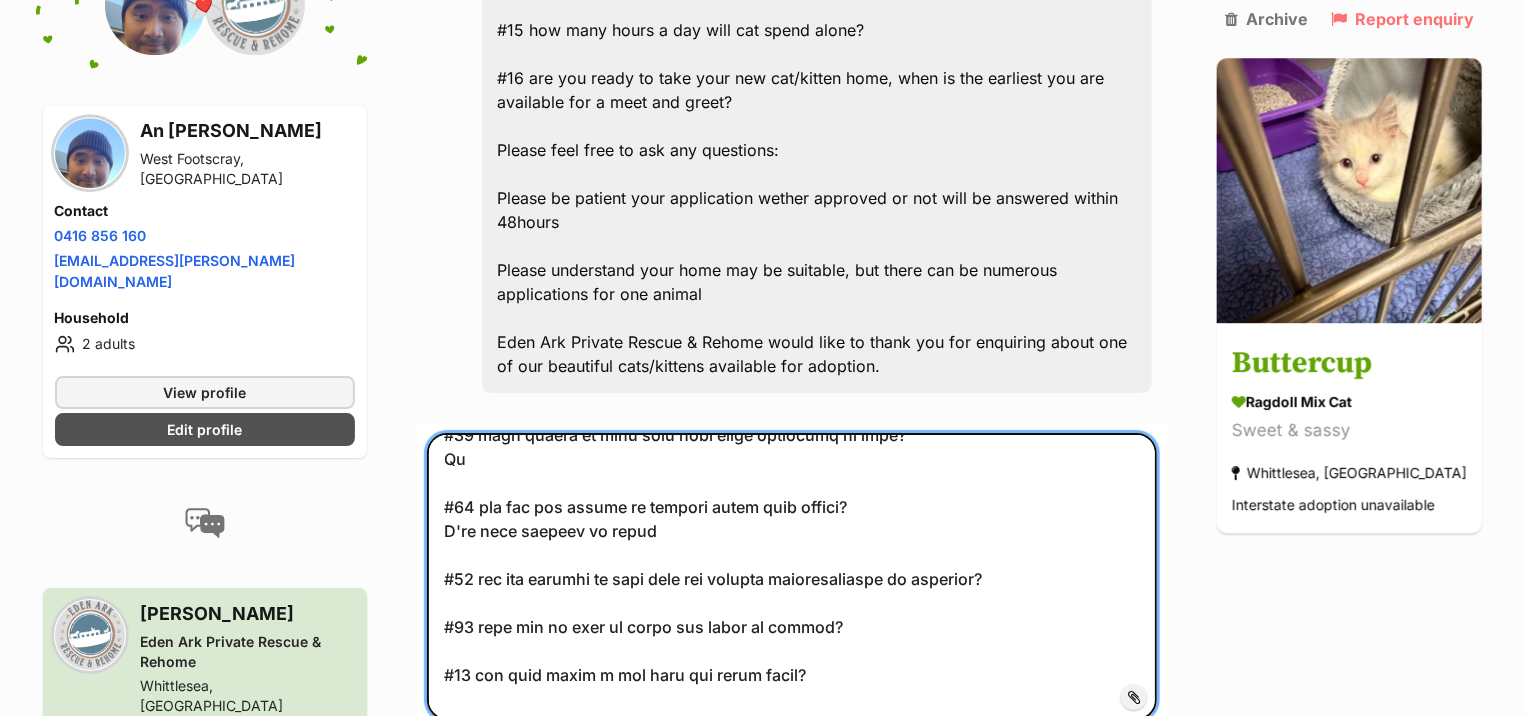 click at bounding box center [792, 576] 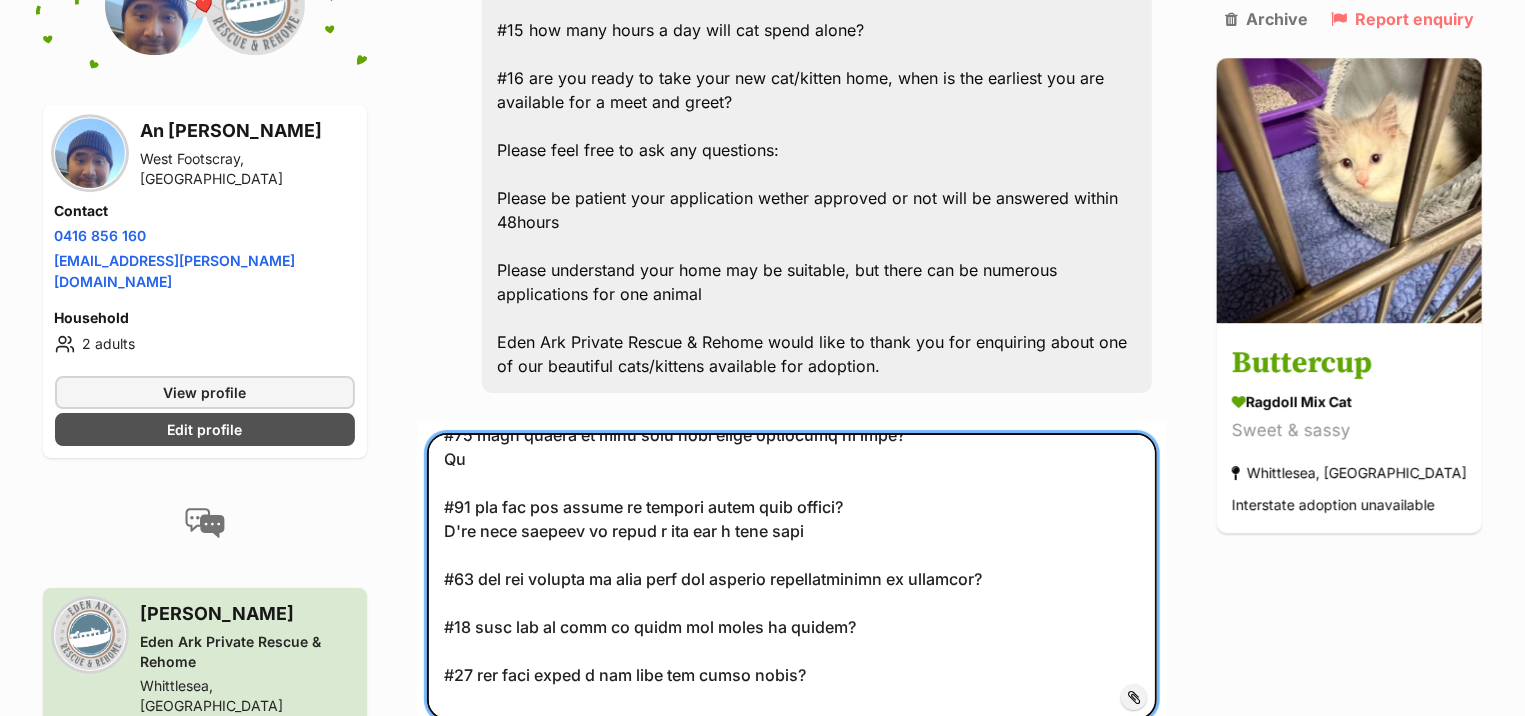 drag, startPoint x: 483, startPoint y: 502, endPoint x: 858, endPoint y: 500, distance: 375.00534 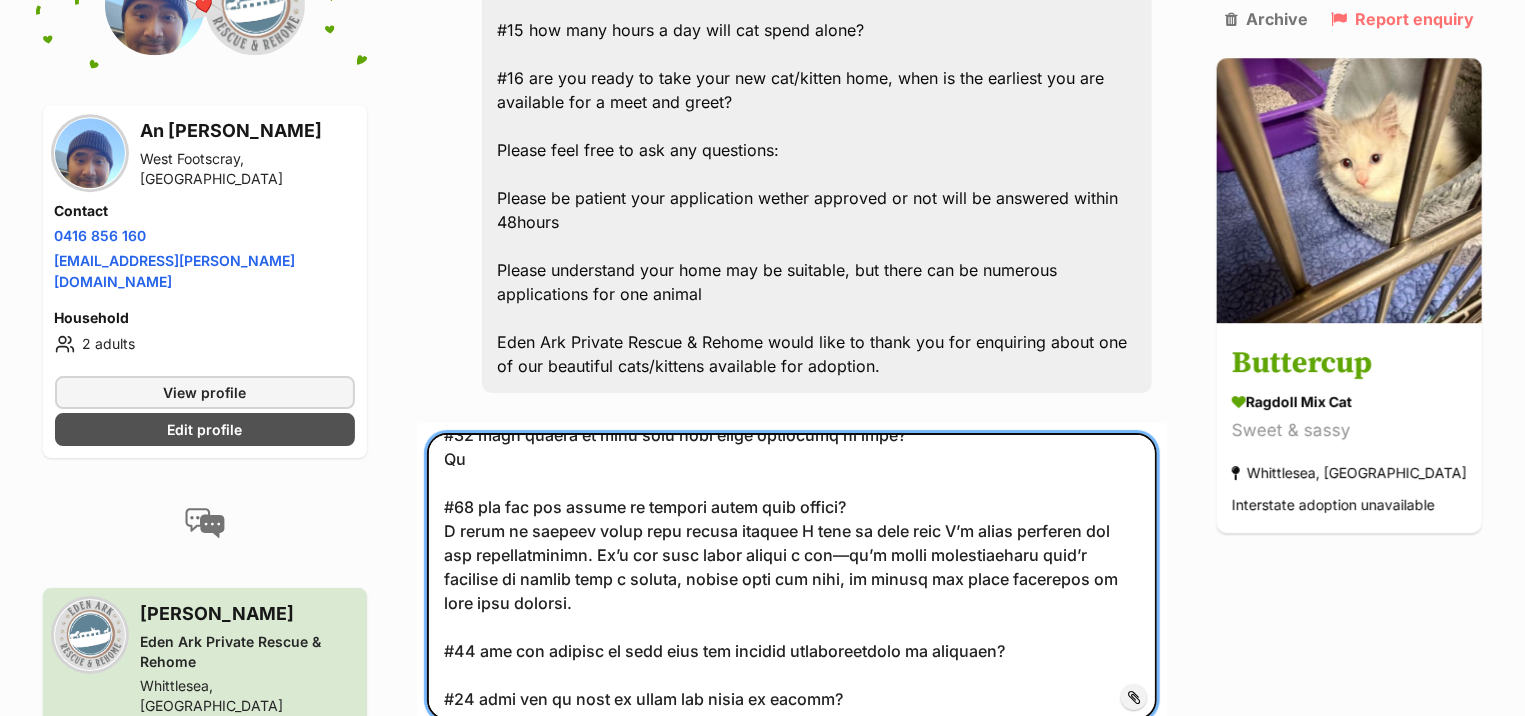 drag, startPoint x: 804, startPoint y: 554, endPoint x: 793, endPoint y: 553, distance: 11.045361 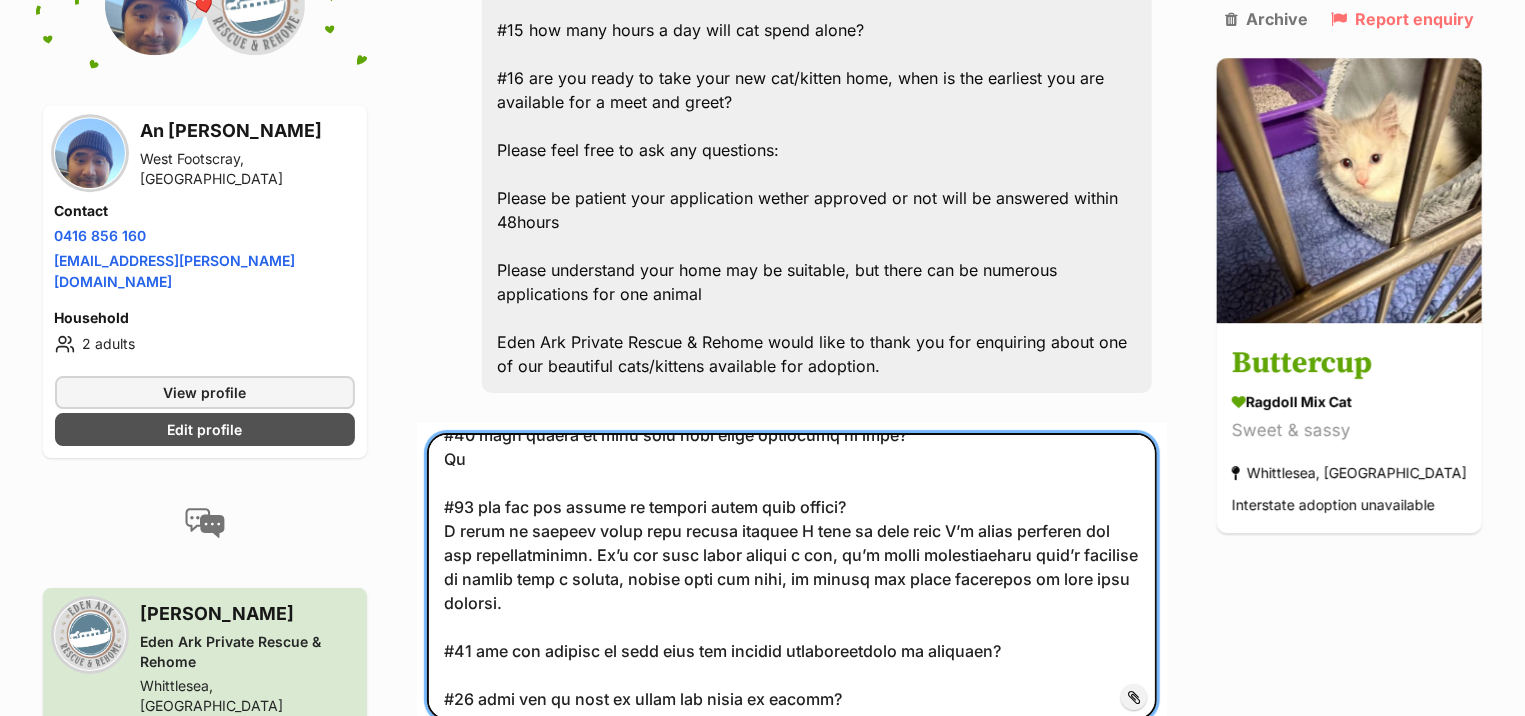 drag, startPoint x: 718, startPoint y: 529, endPoint x: 637, endPoint y: 539, distance: 81.61495 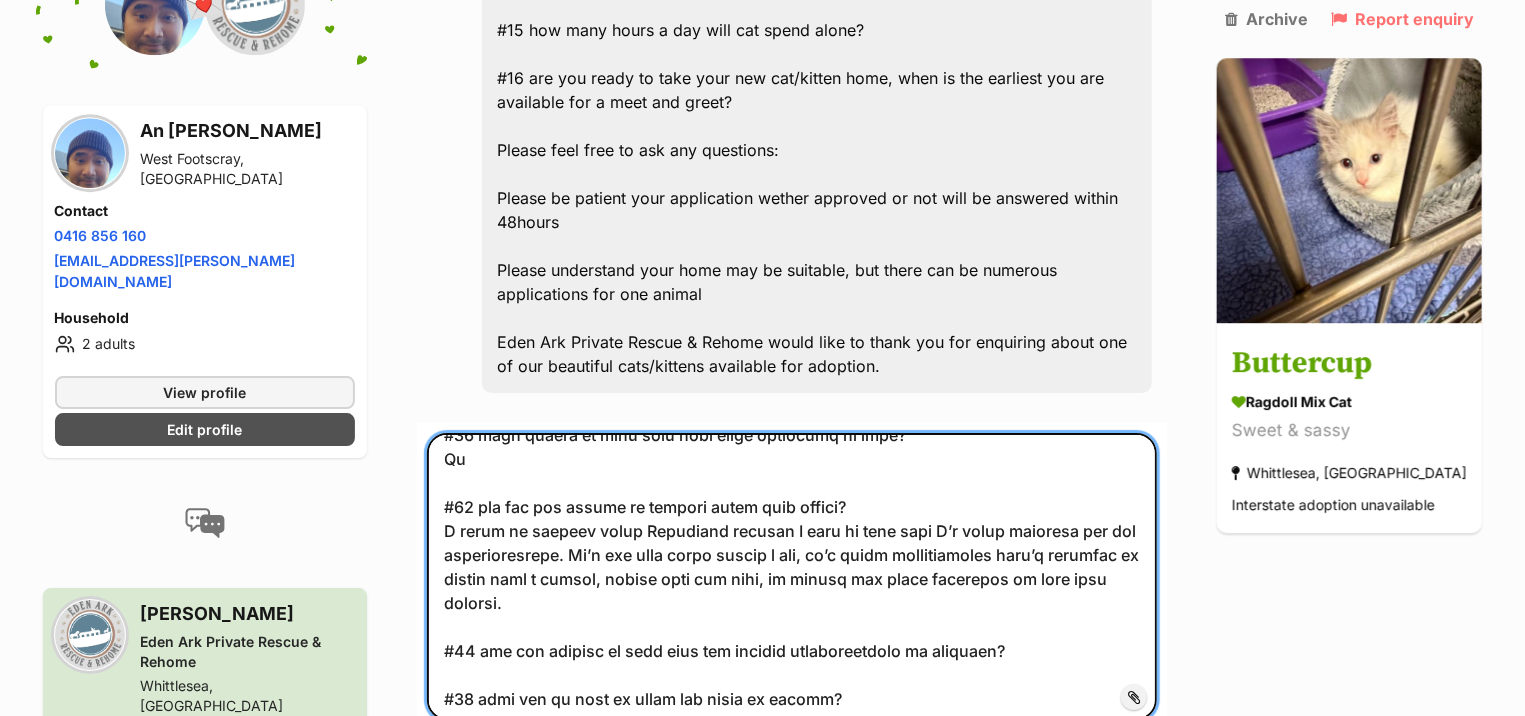 drag, startPoint x: 605, startPoint y: 552, endPoint x: 633, endPoint y: 552, distance: 28 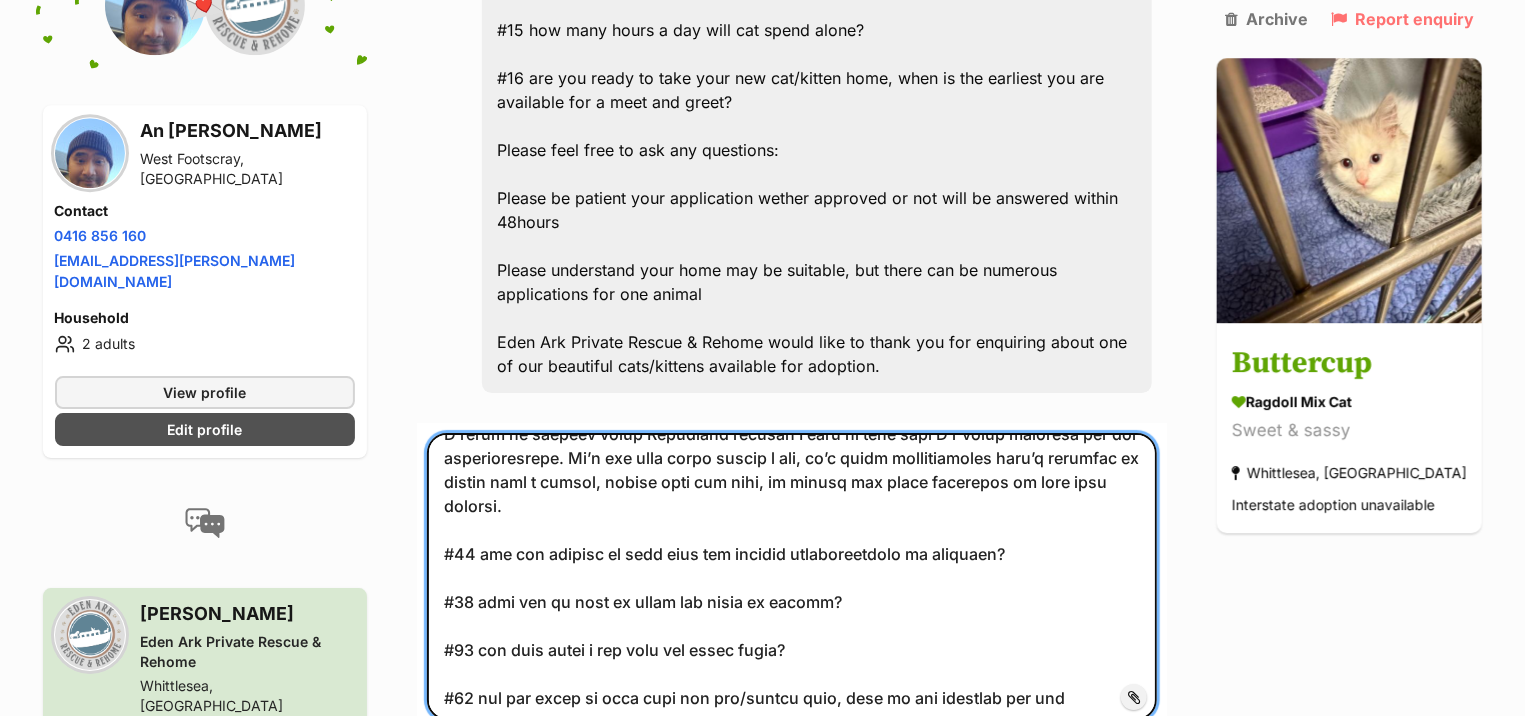scroll, scrollTop: 1400, scrollLeft: 0, axis: vertical 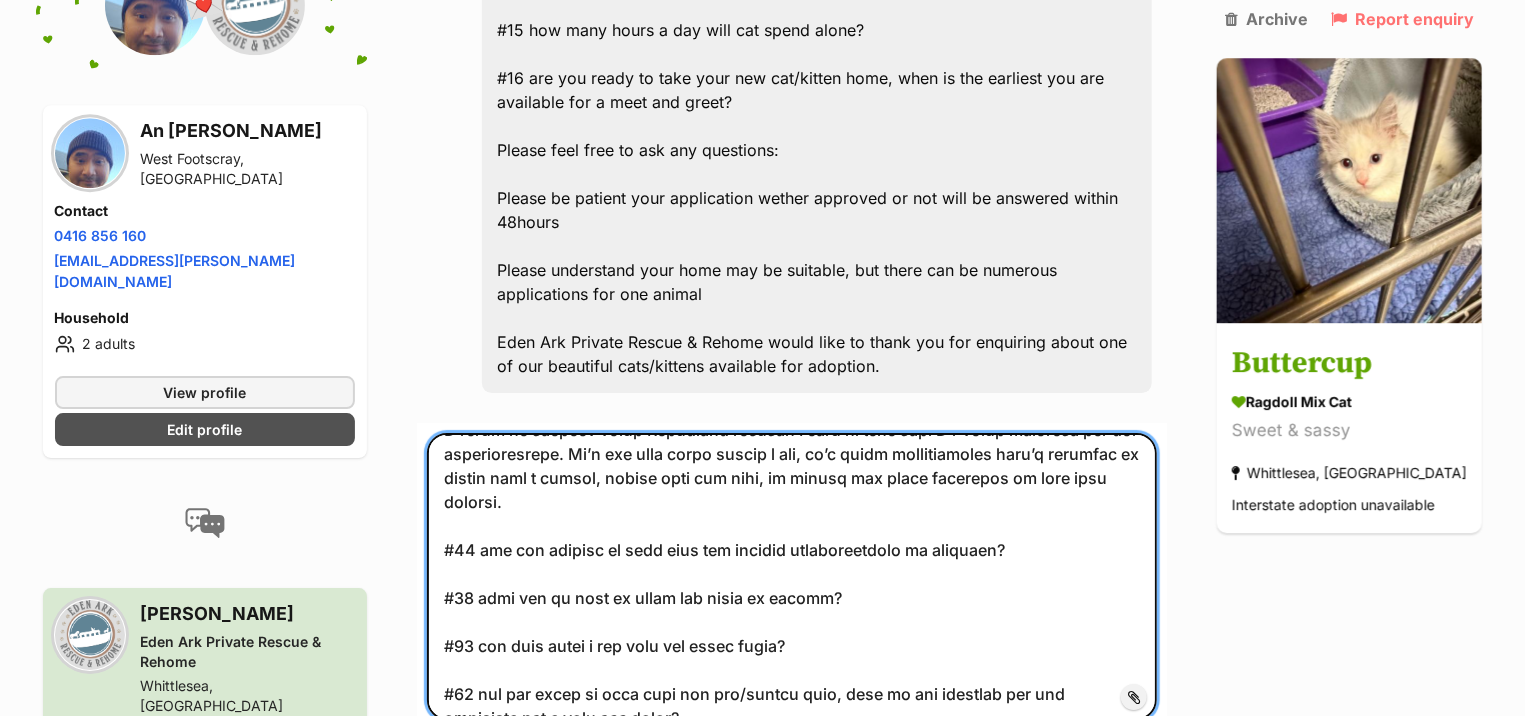 click at bounding box center (792, 576) 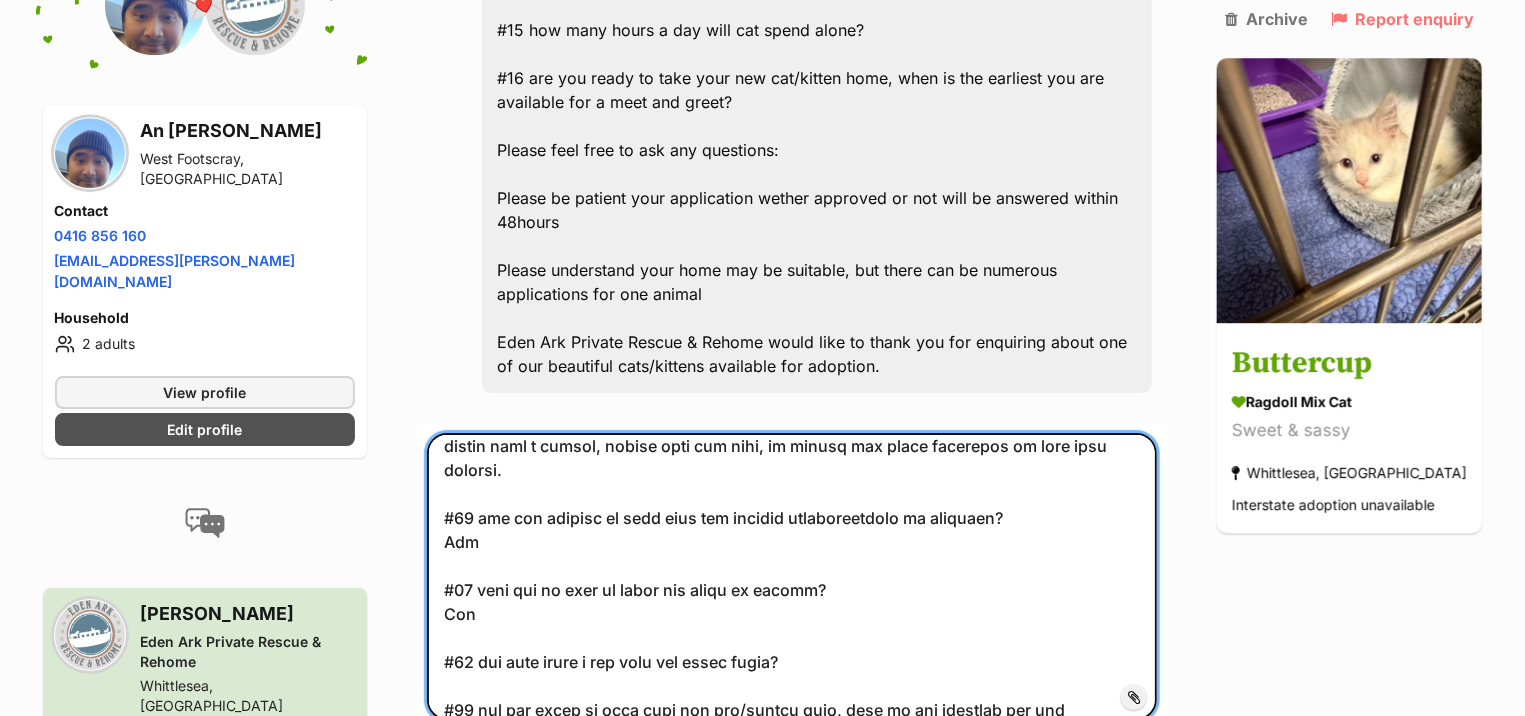 scroll, scrollTop: 1456, scrollLeft: 0, axis: vertical 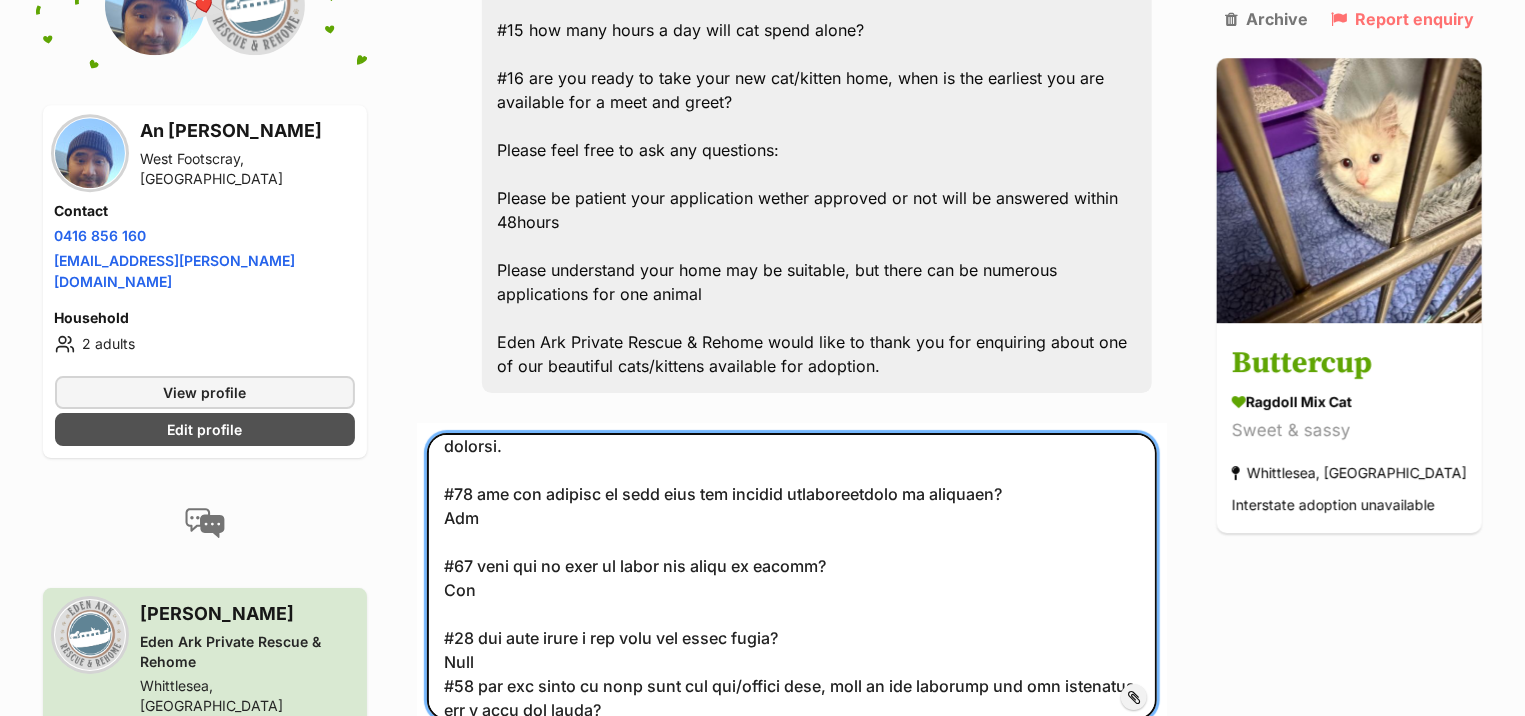 drag, startPoint x: 487, startPoint y: 662, endPoint x: 406, endPoint y: 660, distance: 81.02469 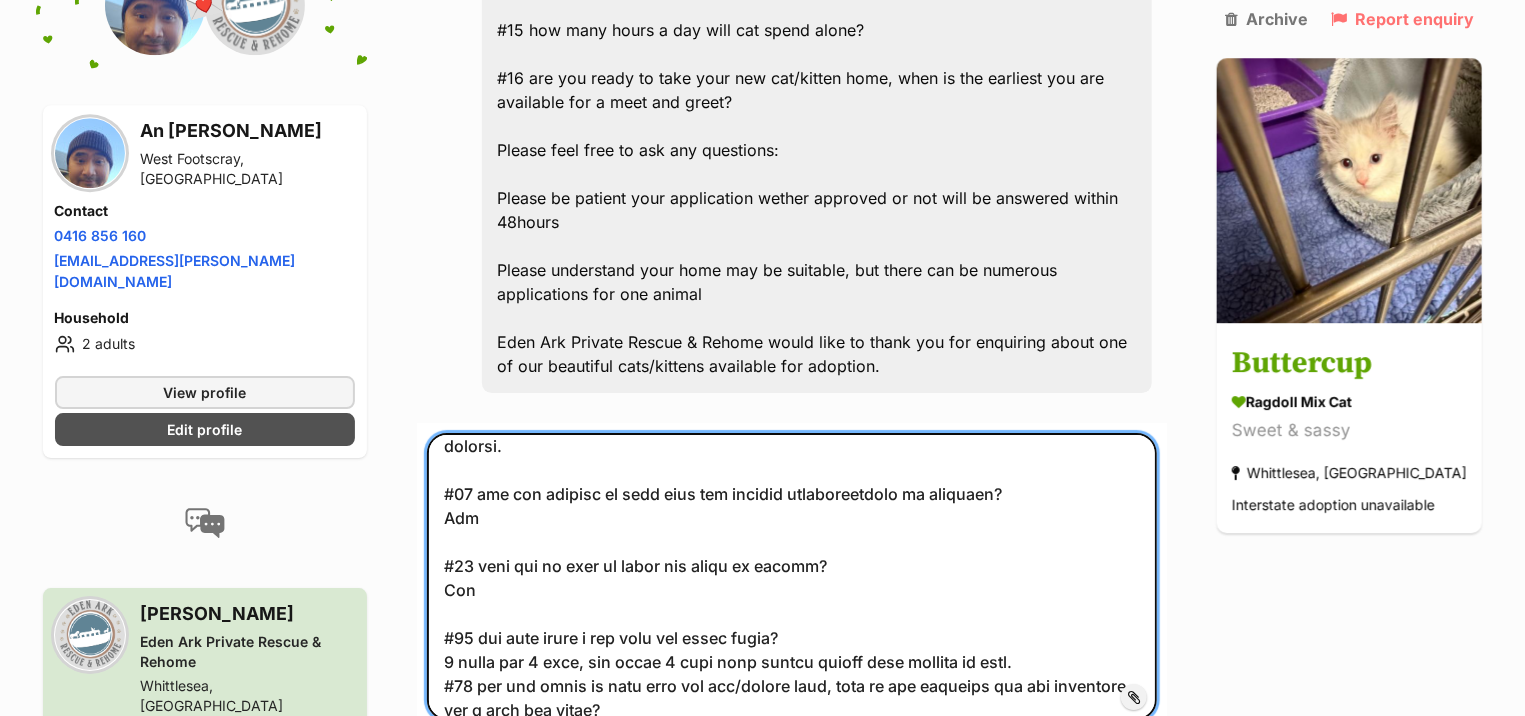 scroll, scrollTop: 1474, scrollLeft: 0, axis: vertical 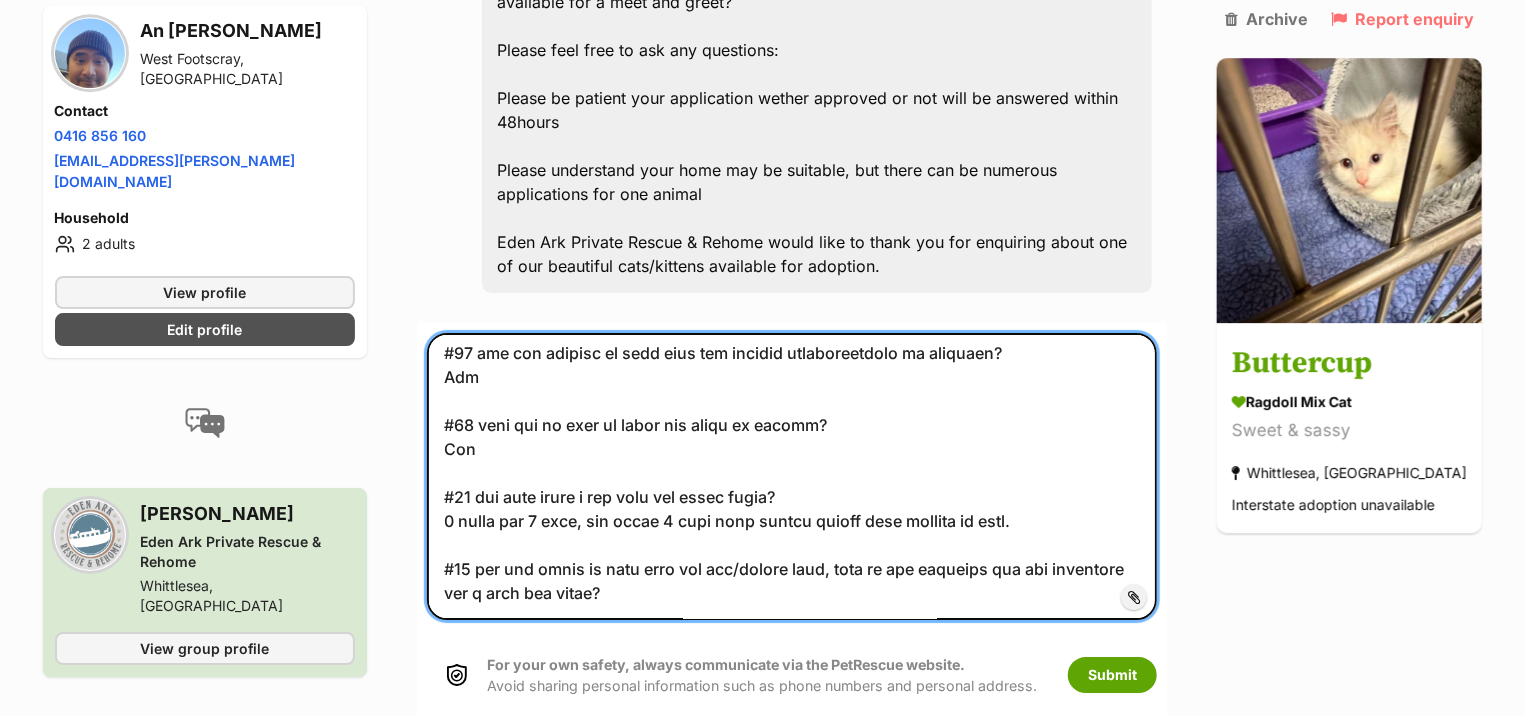 click at bounding box center (792, 476) 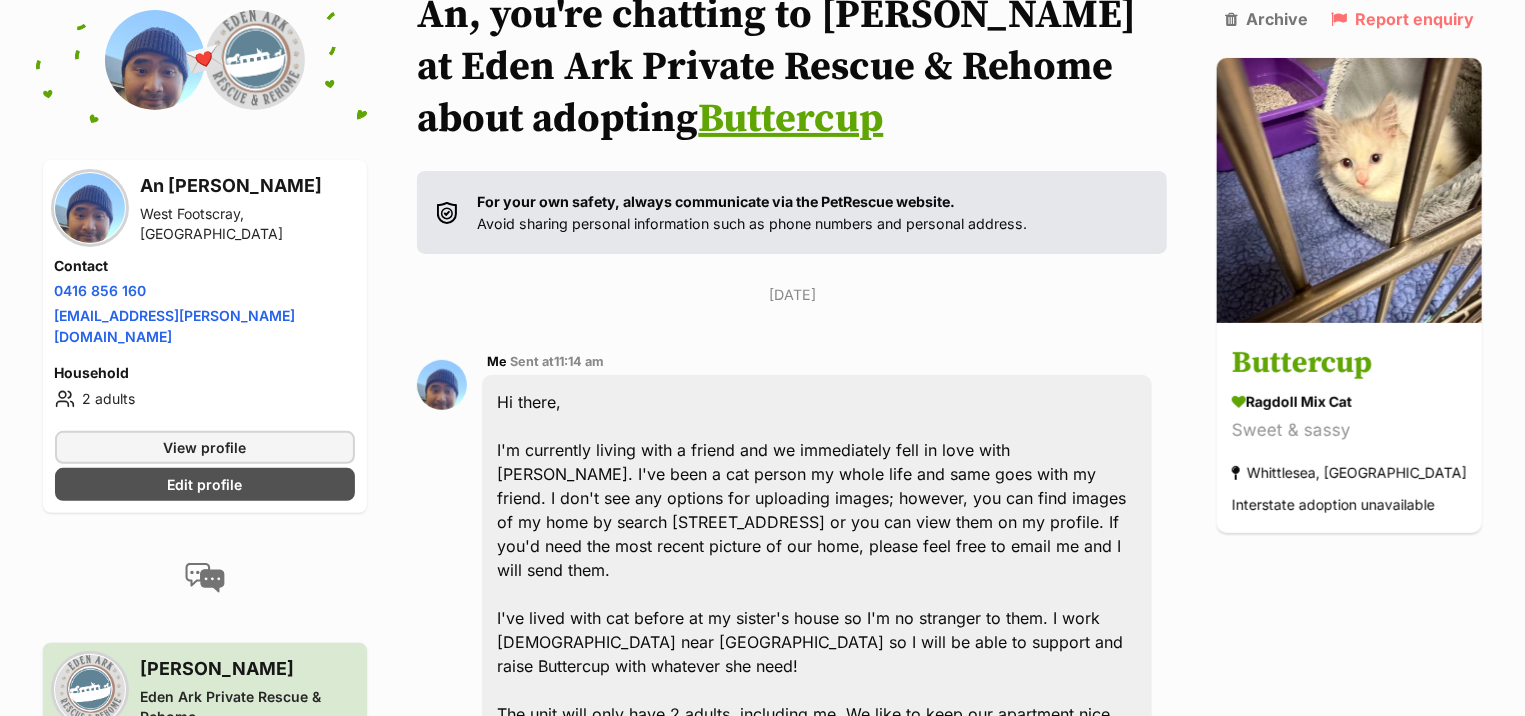 scroll, scrollTop: 81, scrollLeft: 0, axis: vertical 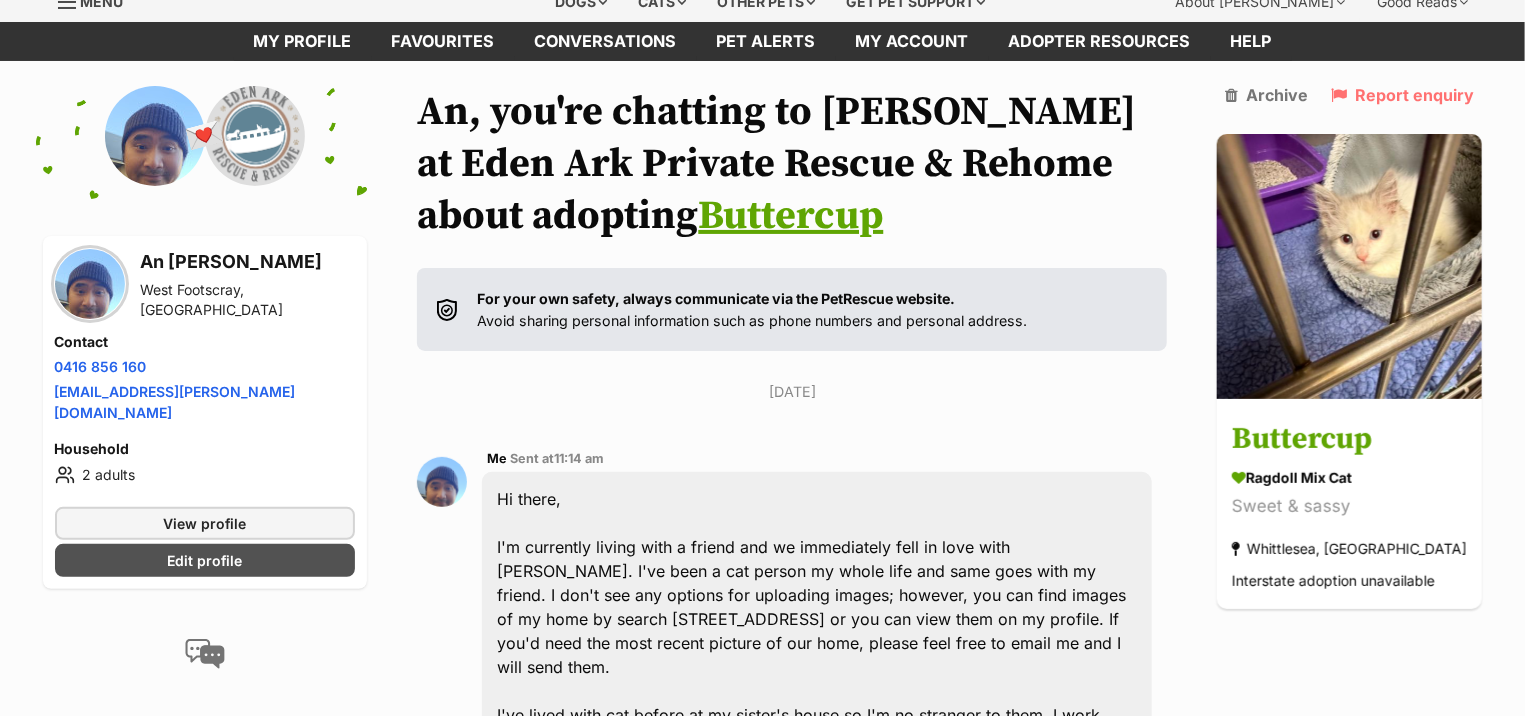 type on "First name: An
Surname: [PERSON_NAME]
contact number: [PHONE_NUMBER]
Preferred time of contact: 9:30am, 12:00pm or after 4:30pm on weekdays, or anytime on weekends
Email: [EMAIL_ADDRESS][PERSON_NAME][DOMAIN_NAME]
Location: [STREET_ADDRESS]
Name of cat/kitten you are interested in: Buttercup
#1 Ages of adults in the house?
24 and 25
#2 Do you have any children, if so what are their ages?
No
#3 have you ever owned a cat/kitten before?
No, but i've lived and taken care of them for my sister.
#4 do you currently own any other pets.
no
If so: Breed? Sex? Age? Desexed? Vaccinated? Are you willing to provide proof of vaccination status?
#5 if renting, do you have landlord permission (we may ask for proof)
Not yet, still waiting for reply. But should be ok
#6 will the cat/kitten be indoors or outdoors? Both?
Indoor only
If outdoors will it have secure cat run? Please add photos.
#7 have you ever surrendered a pet to the pound, or given it away? If so reason?
No
#8 what happened to your most recent pet?
N/A
..." 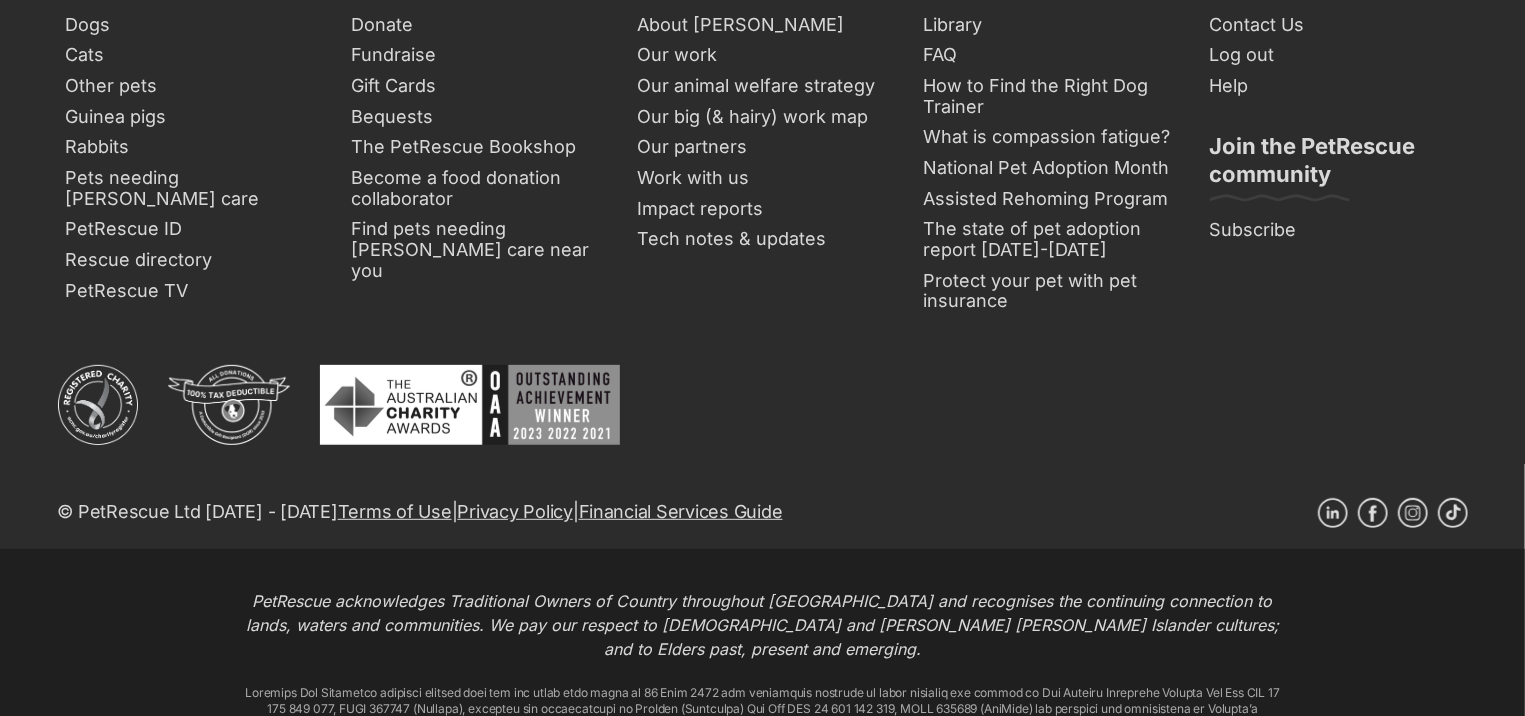 scroll, scrollTop: 3338, scrollLeft: 0, axis: vertical 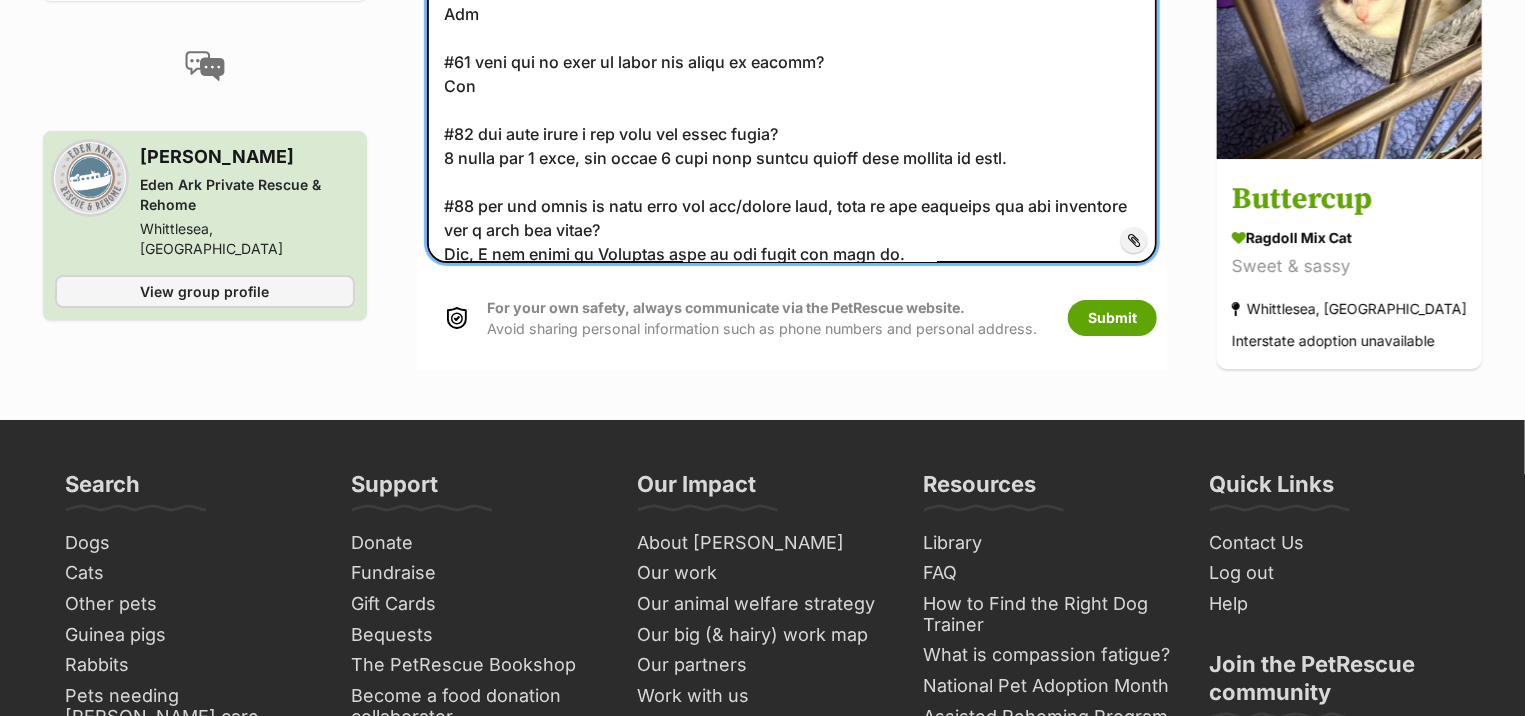 click at bounding box center (792, 119) 